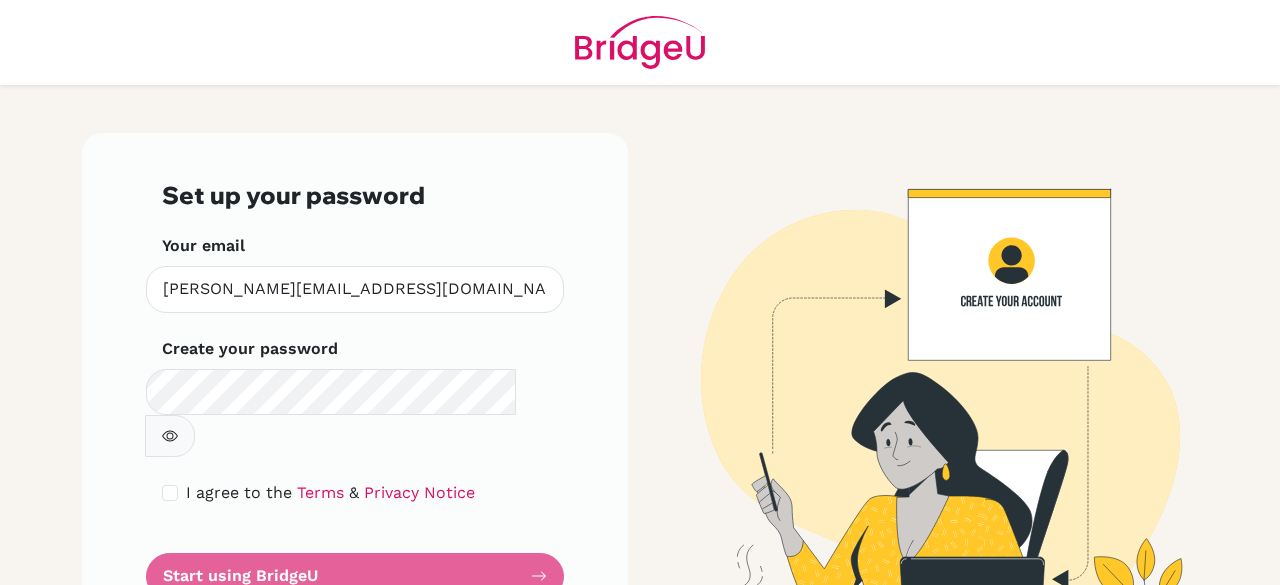 scroll, scrollTop: 0, scrollLeft: 0, axis: both 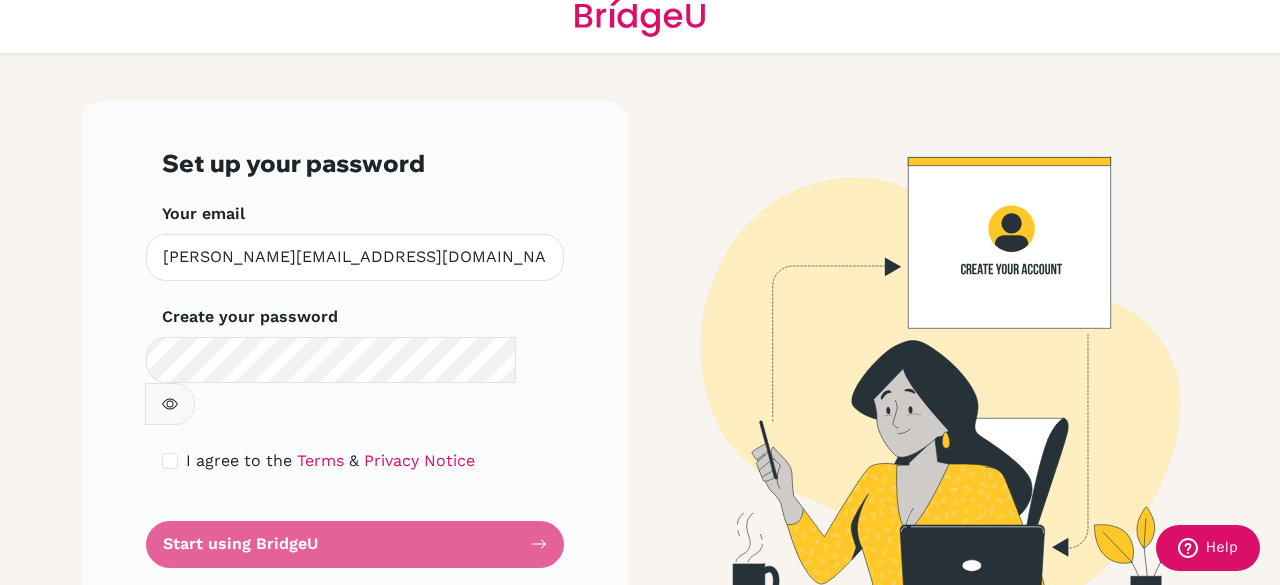 click on "Set up your password
Your email
kavya@manchesters.in
Invalid email
Create your password
Make sure it's at least 6 characters
I agree to the
Terms
&
Privacy Notice
Start using BridgeU" at bounding box center (355, 358) 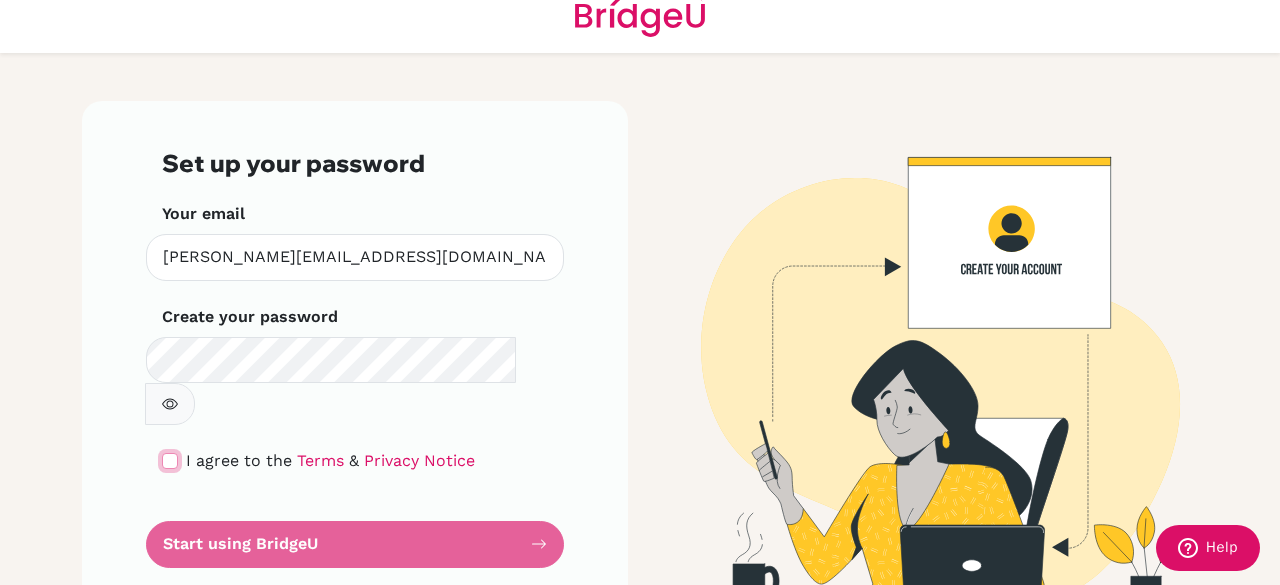click at bounding box center [170, 461] 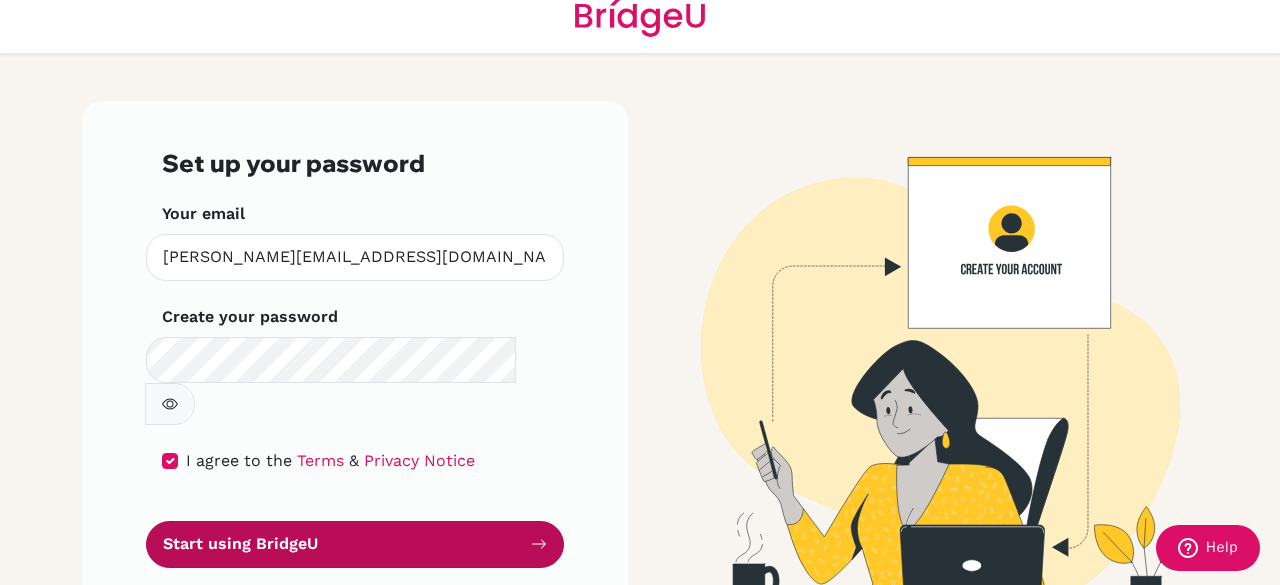 click on "Start using BridgeU" at bounding box center [355, 544] 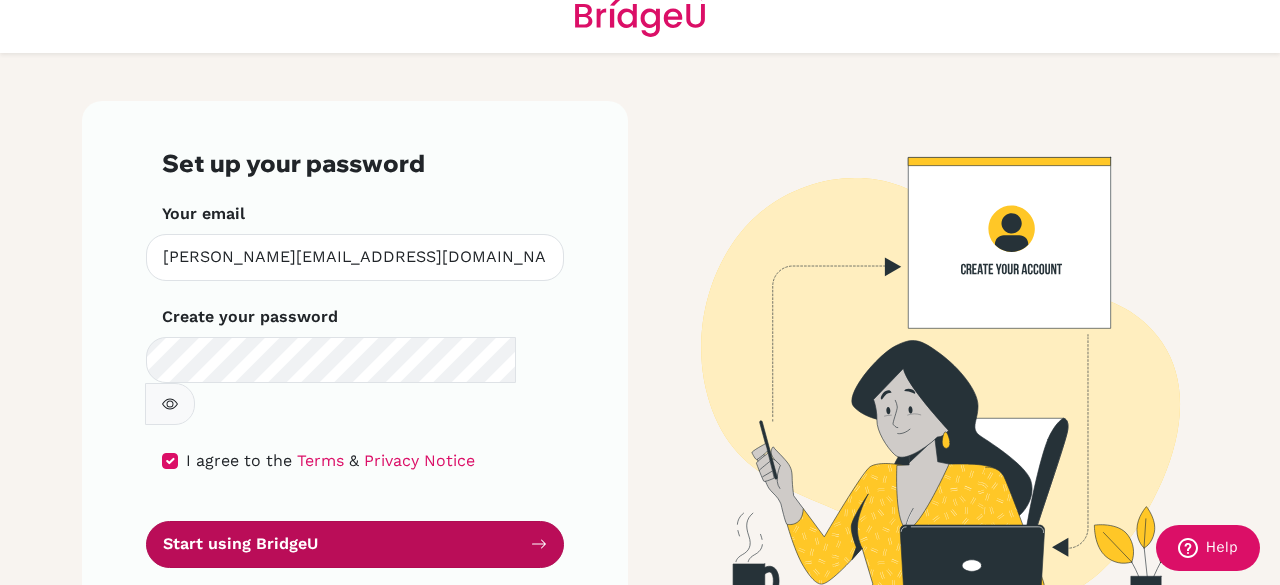 click on "Start using BridgeU" at bounding box center (355, 544) 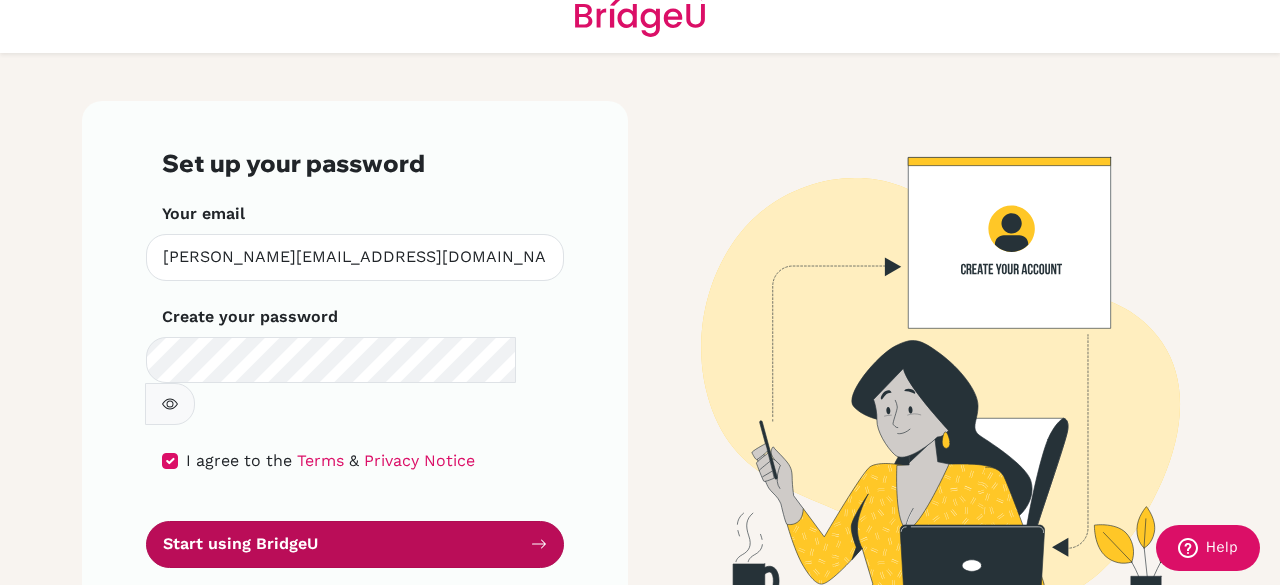 scroll, scrollTop: 34, scrollLeft: 0, axis: vertical 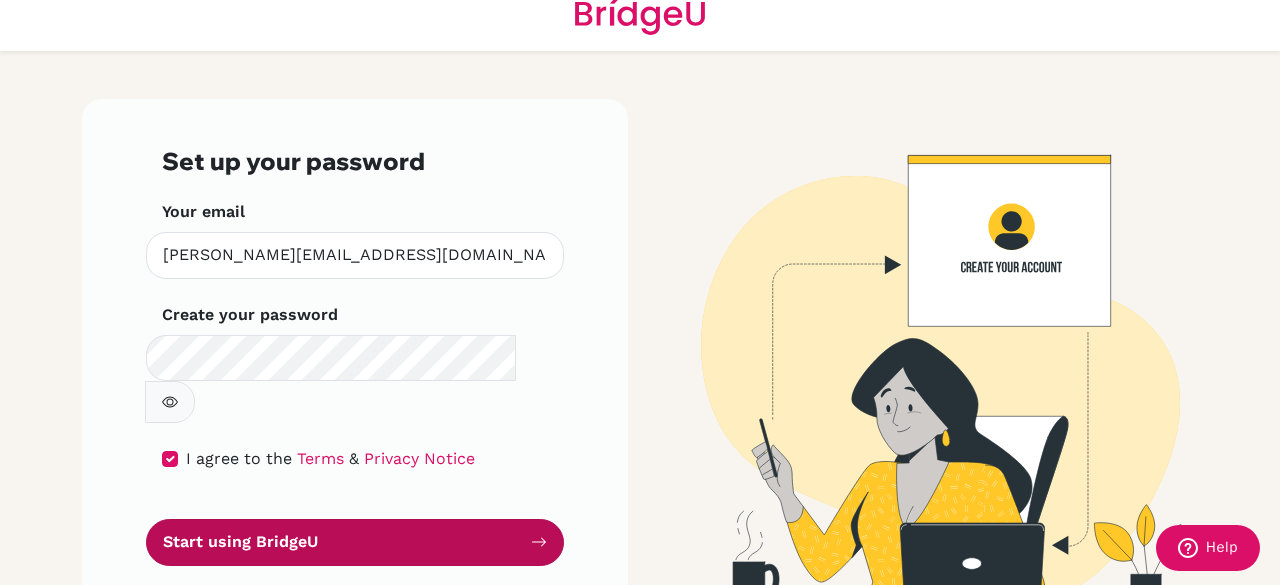 click on "Start using BridgeU" at bounding box center [355, 542] 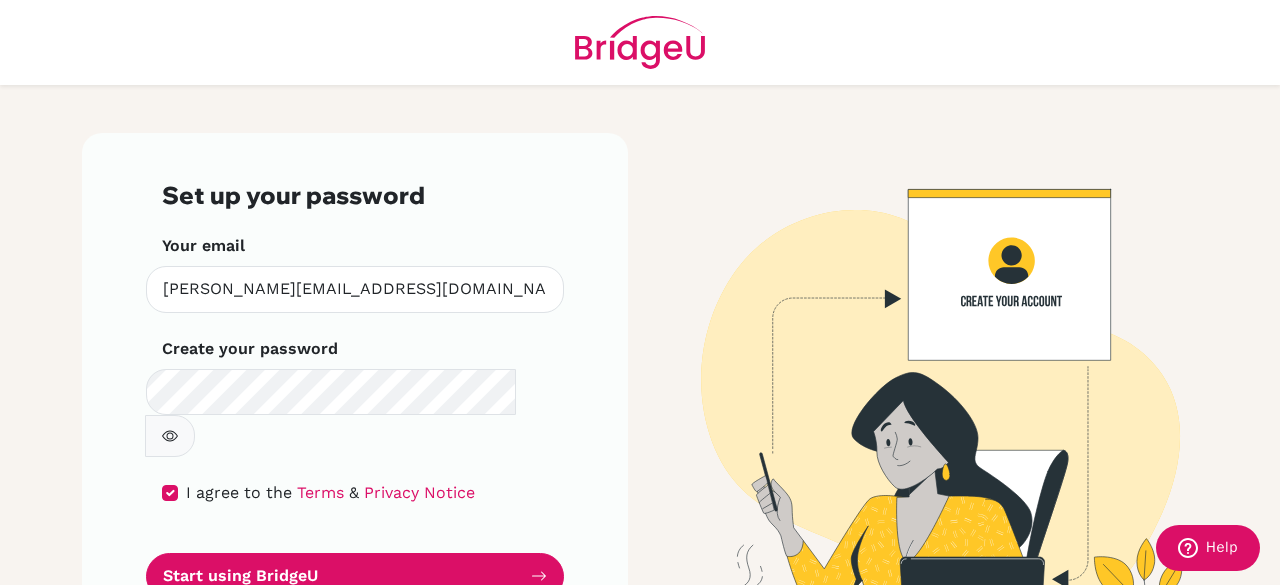 scroll, scrollTop: 34, scrollLeft: 0, axis: vertical 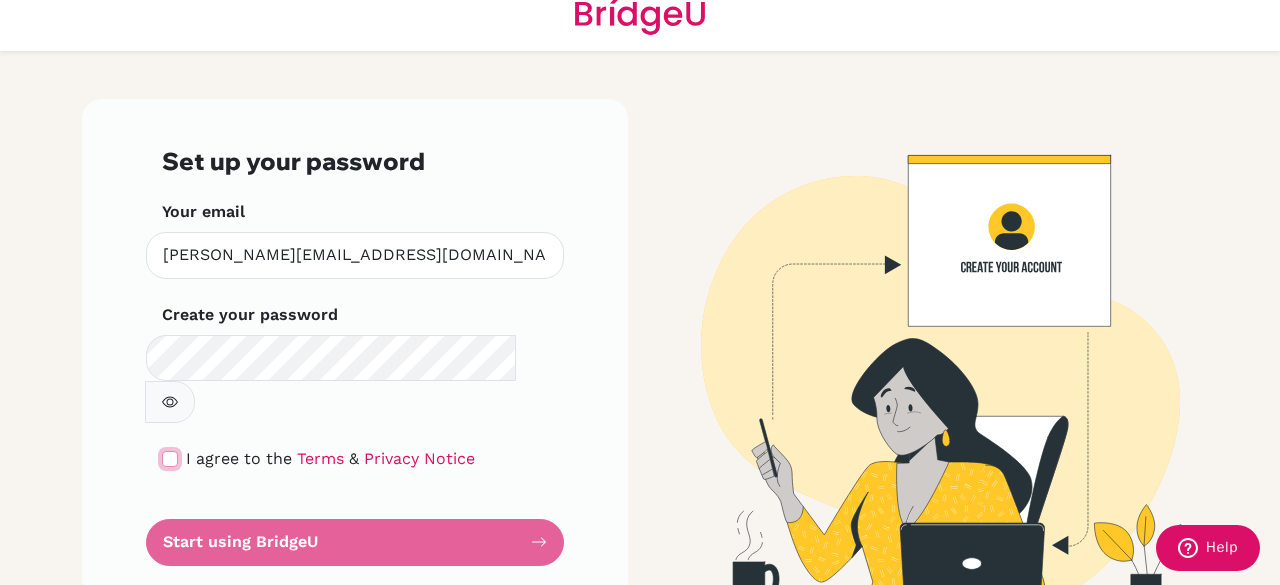 click at bounding box center (170, 459) 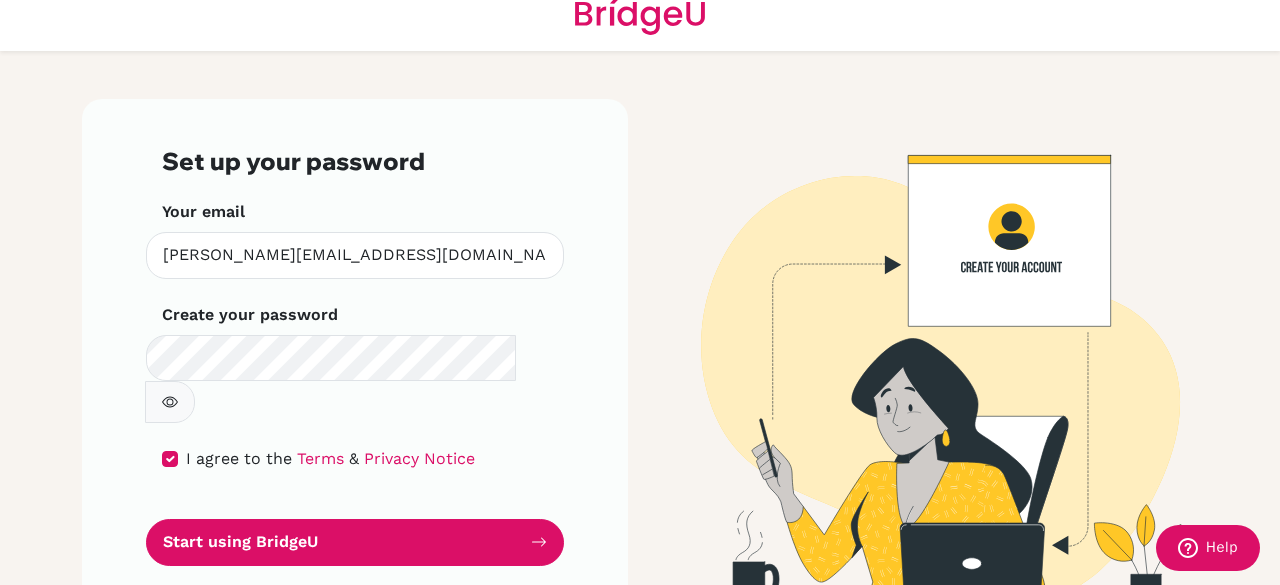 click 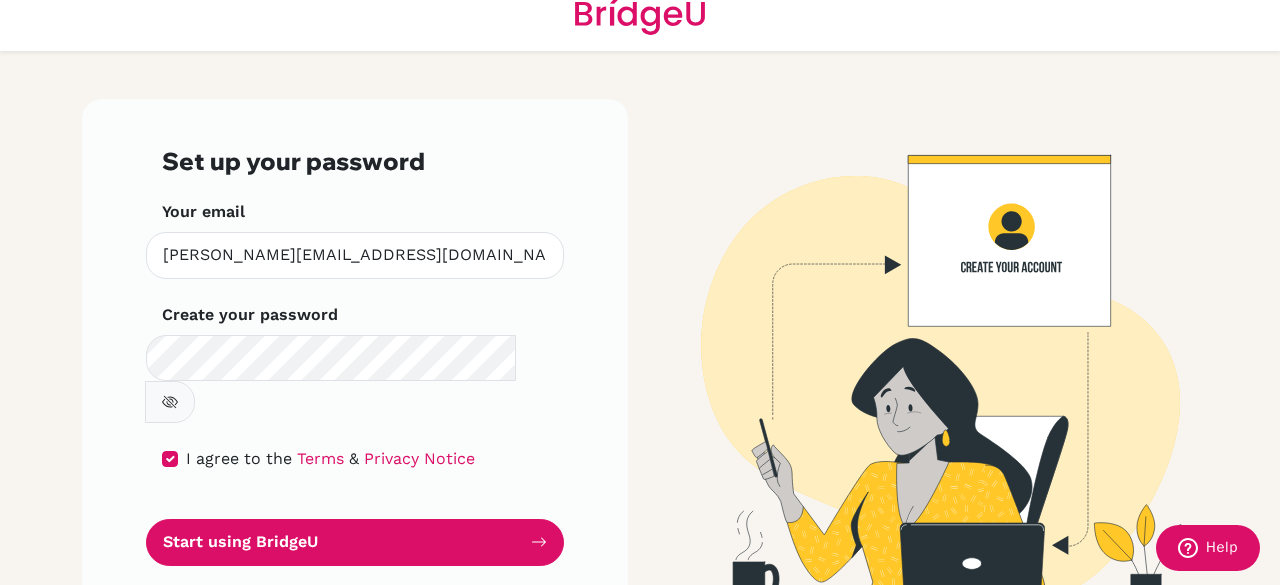 click 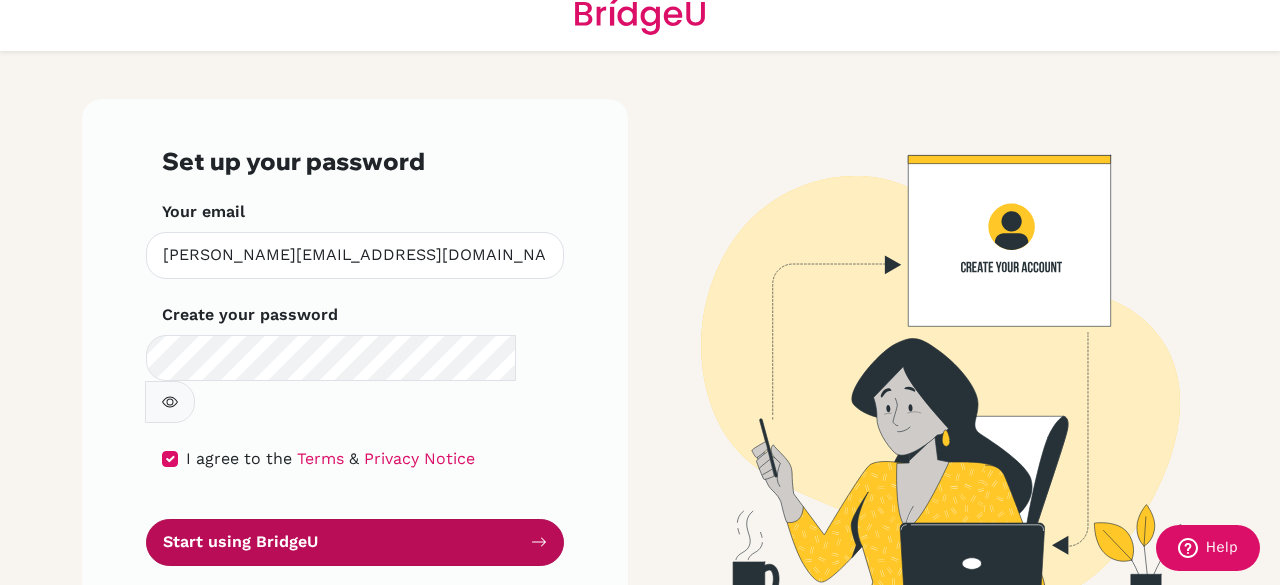 click on "Start using BridgeU" at bounding box center [355, 542] 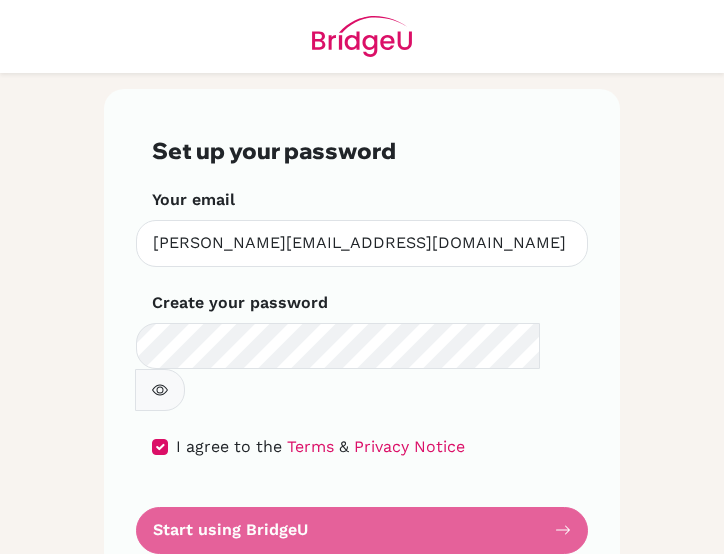 scroll, scrollTop: 0, scrollLeft: 0, axis: both 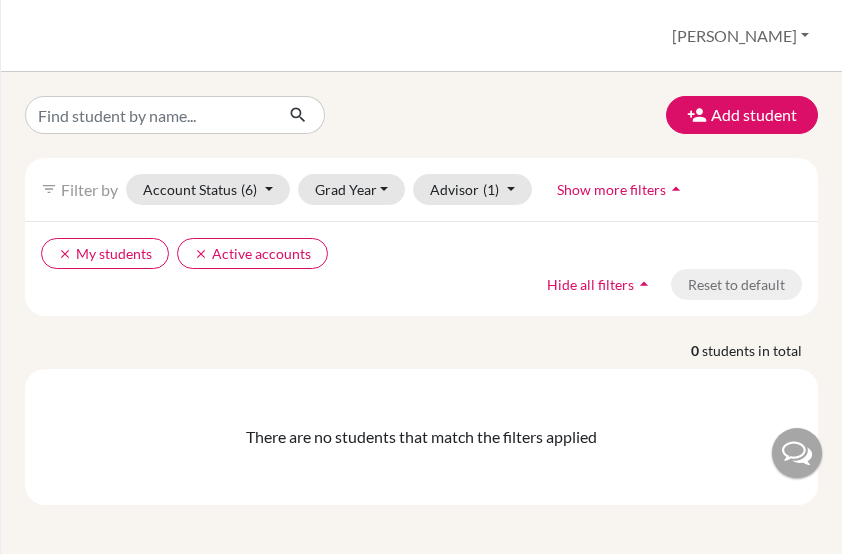 click on "clear My students clear Active accounts Hide all filters arrow_drop_up Reset to default" at bounding box center (421, 268) 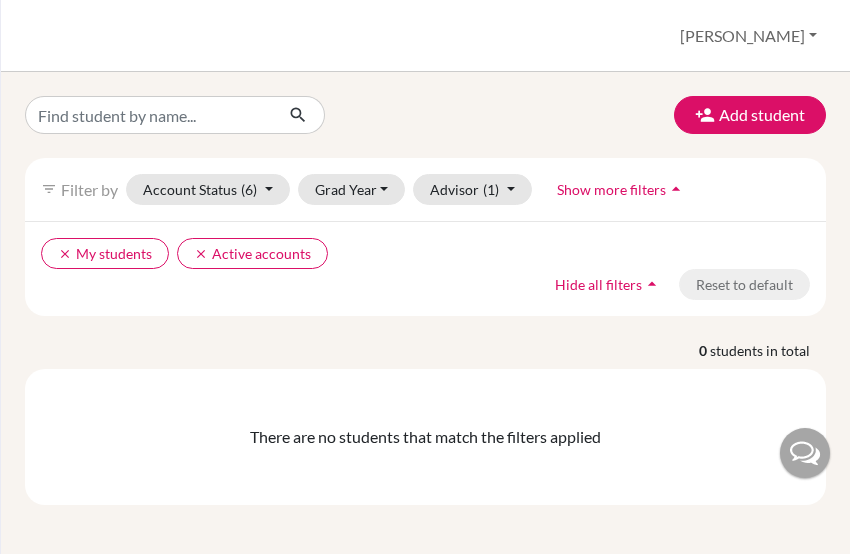 click on "clear My students clear Active accounts" at bounding box center (329, 253) 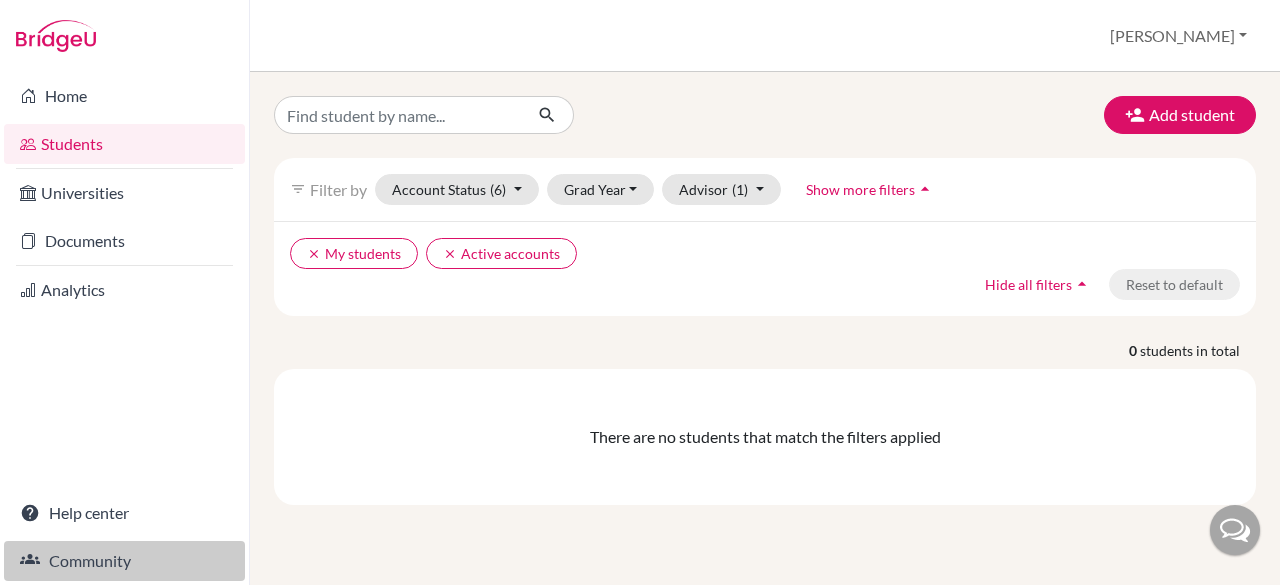 click on "Community" at bounding box center (124, 561) 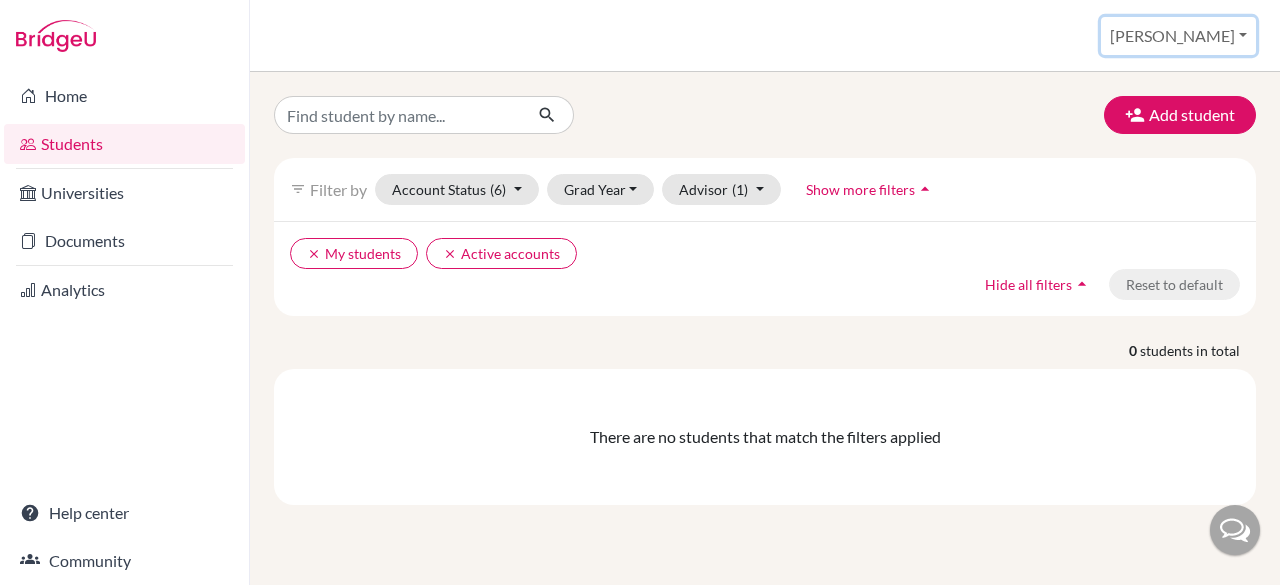 click on "[PERSON_NAME]" at bounding box center [1178, 36] 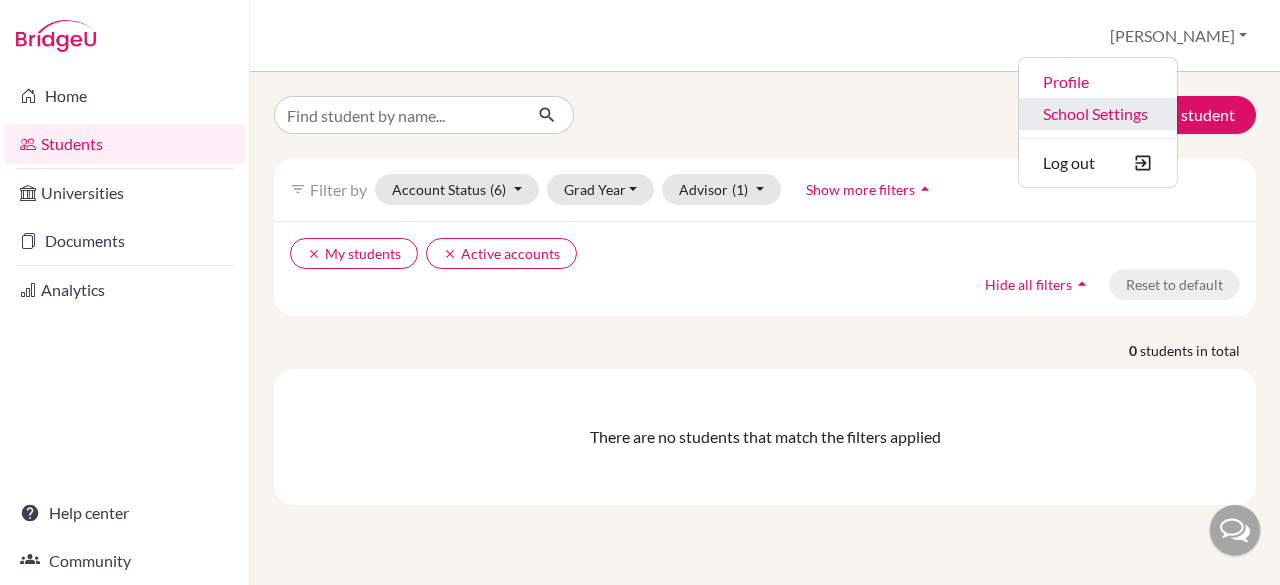 click on "School Settings" at bounding box center [1098, 114] 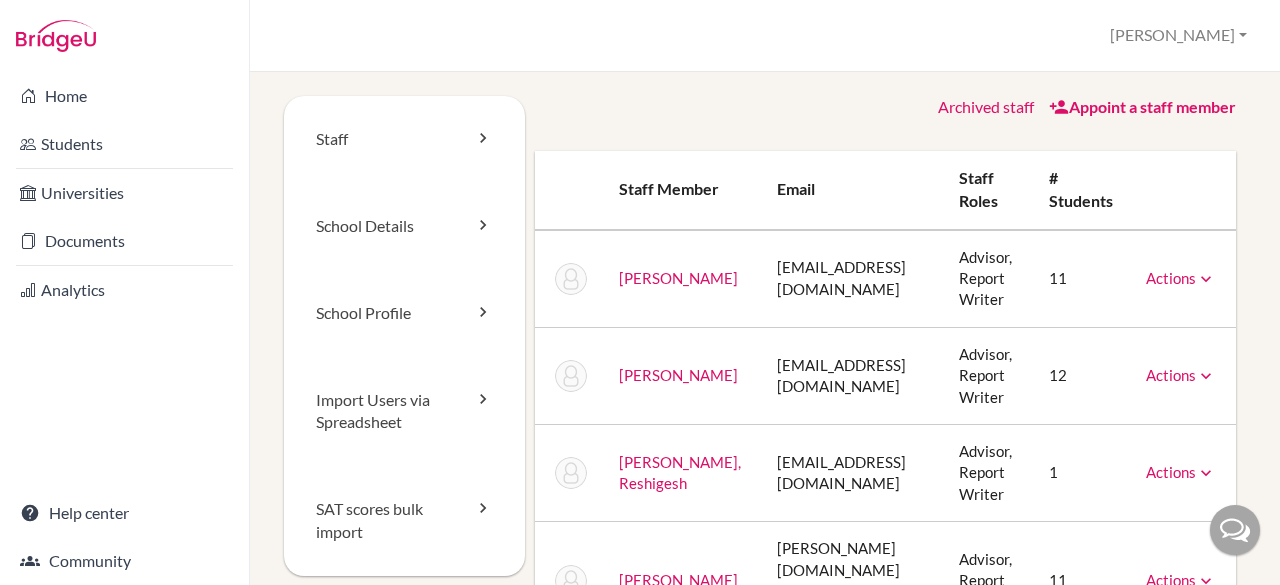 scroll, scrollTop: 0, scrollLeft: 0, axis: both 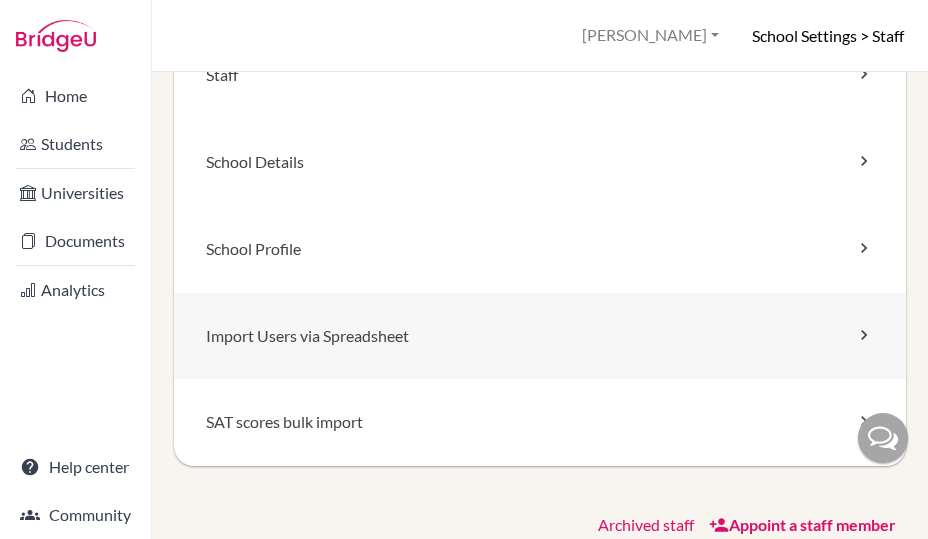 click on "Import Users via Spreadsheet" at bounding box center (540, 336) 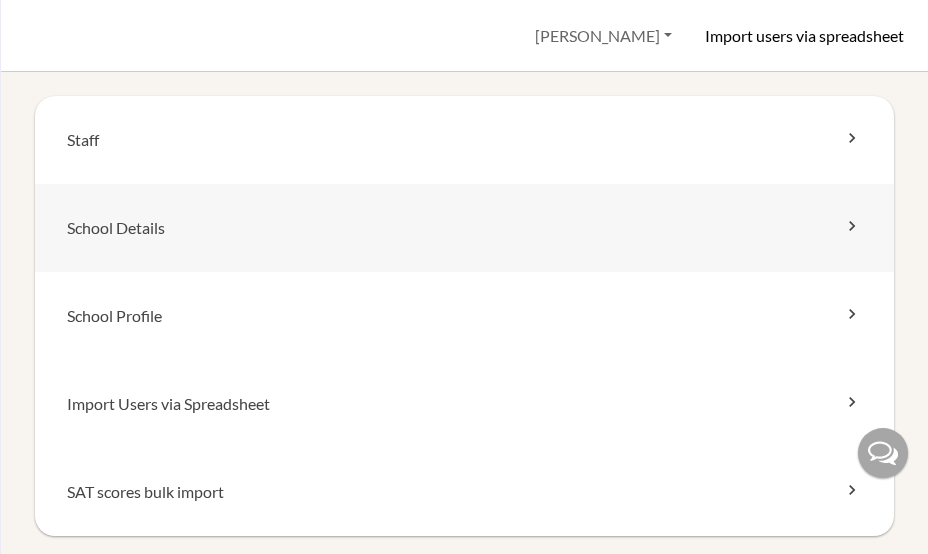 scroll, scrollTop: 0, scrollLeft: 0, axis: both 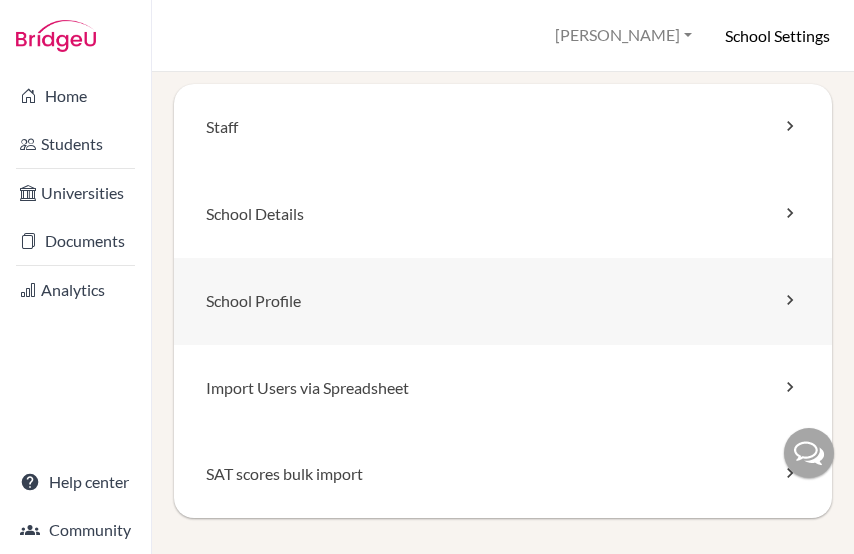 click on "School Profile" at bounding box center [503, 301] 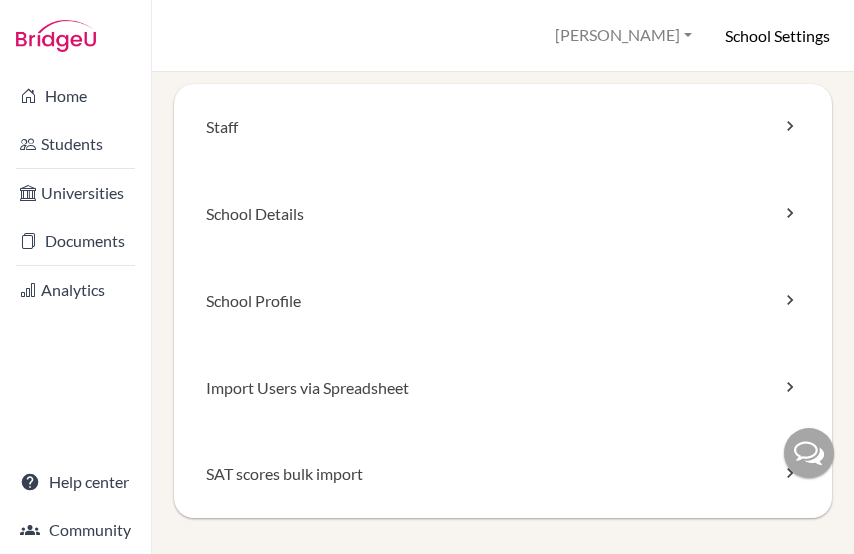 scroll, scrollTop: 0, scrollLeft: 0, axis: both 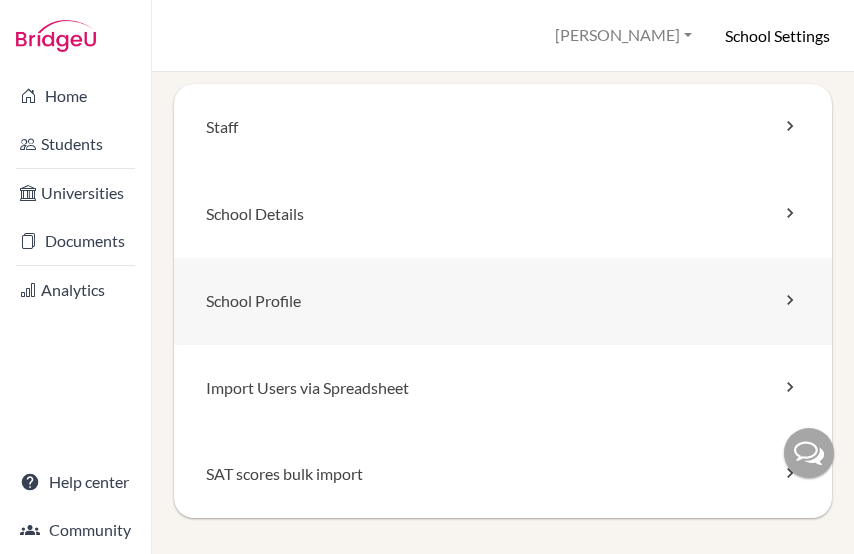click on "School Profile" at bounding box center [503, 301] 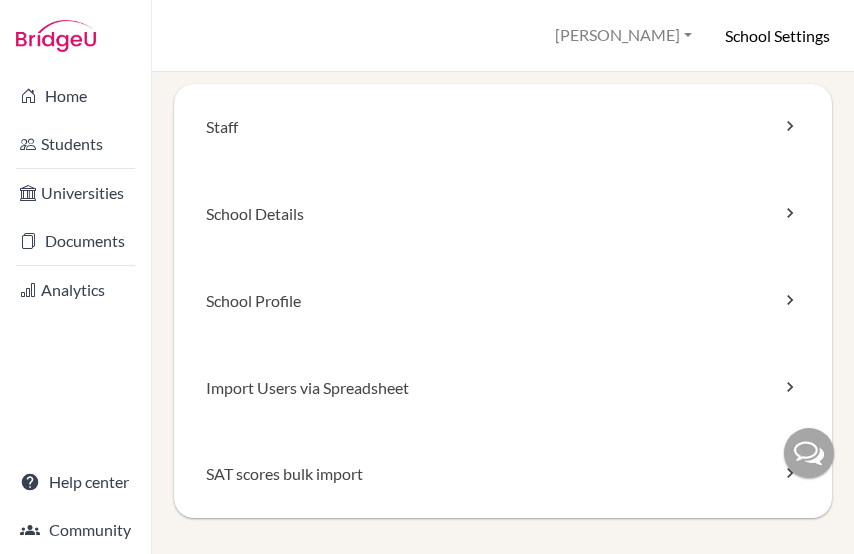 scroll, scrollTop: 0, scrollLeft: 0, axis: both 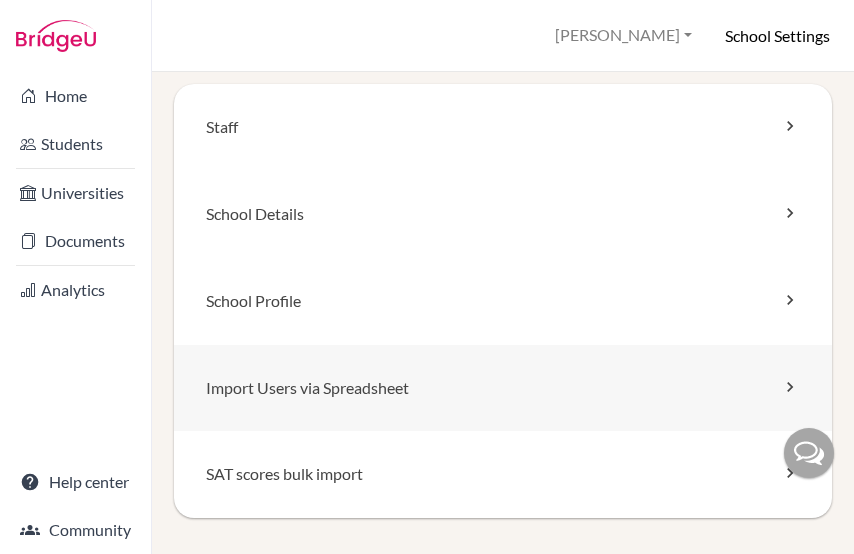 click on "Import Users via Spreadsheet" at bounding box center (503, 388) 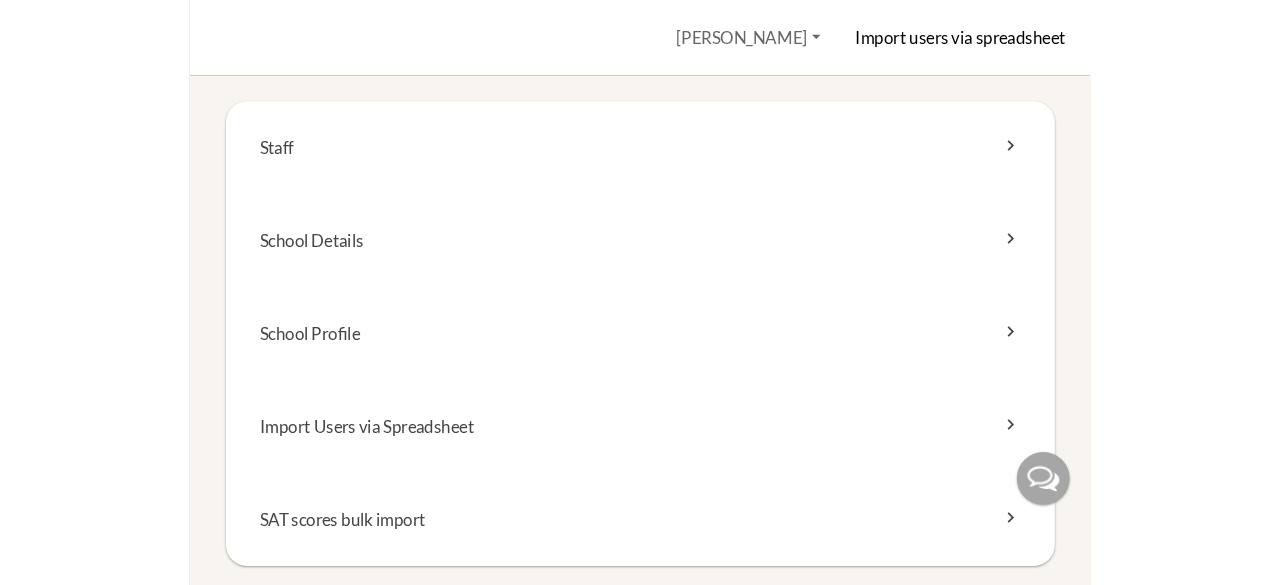 scroll, scrollTop: 0, scrollLeft: 0, axis: both 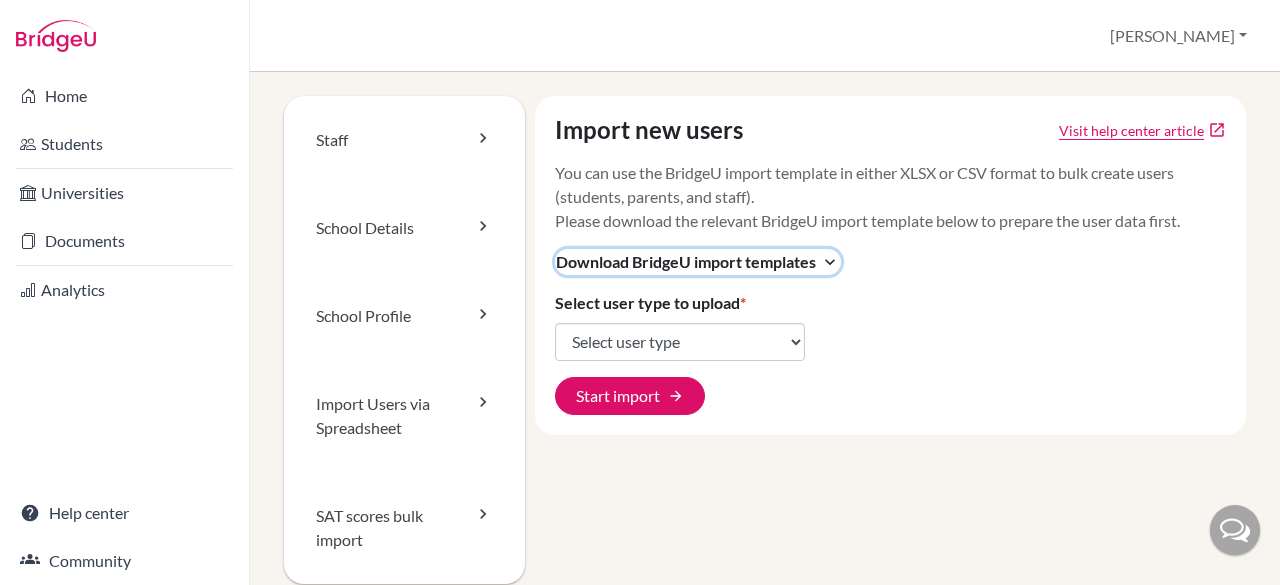 click on "Download BridgeU import templates" at bounding box center (686, 262) 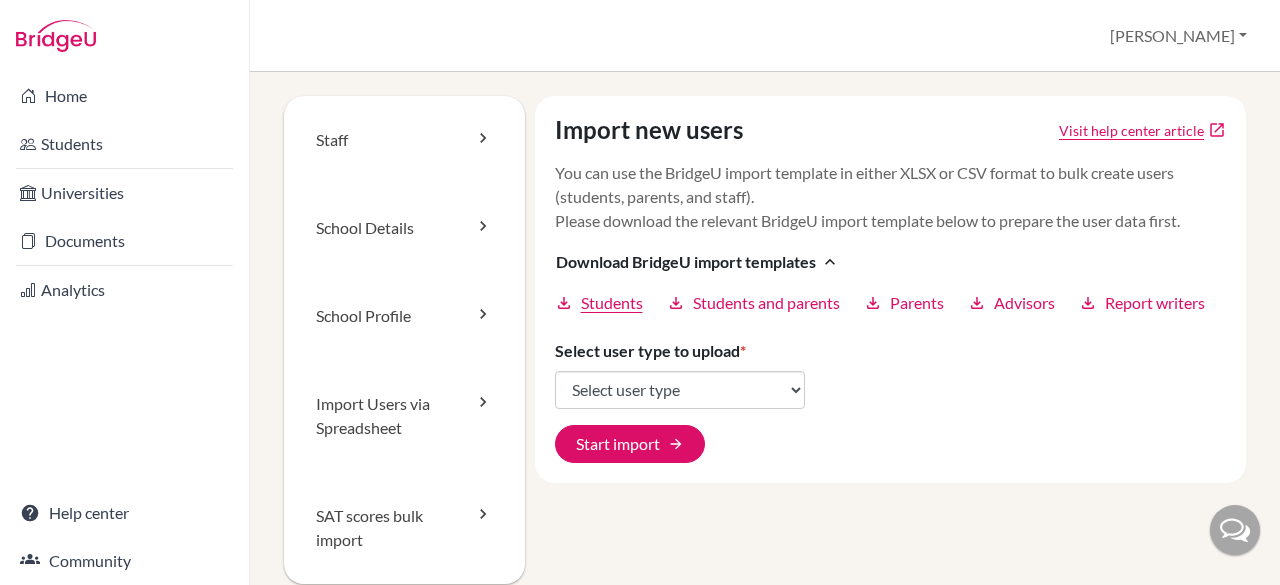 click on "Students" at bounding box center (612, 303) 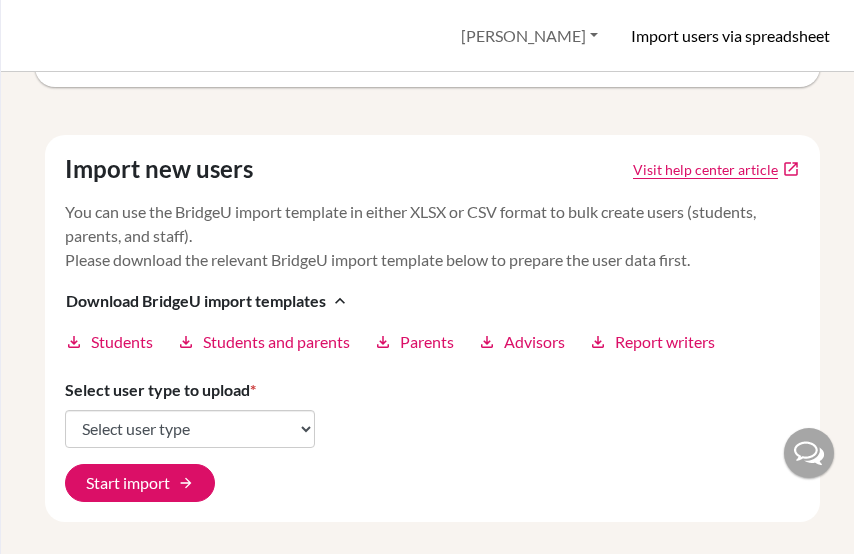 scroll, scrollTop: 0, scrollLeft: 0, axis: both 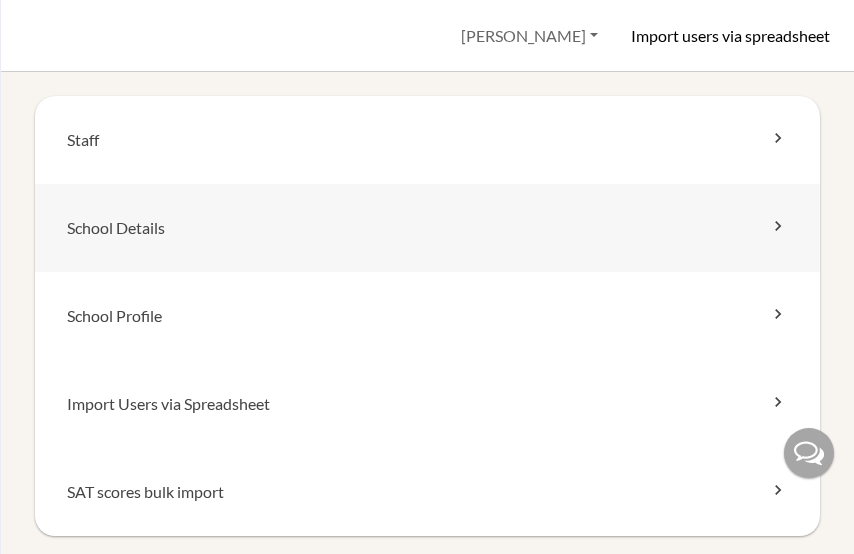 click on "School Details" at bounding box center [427, 228] 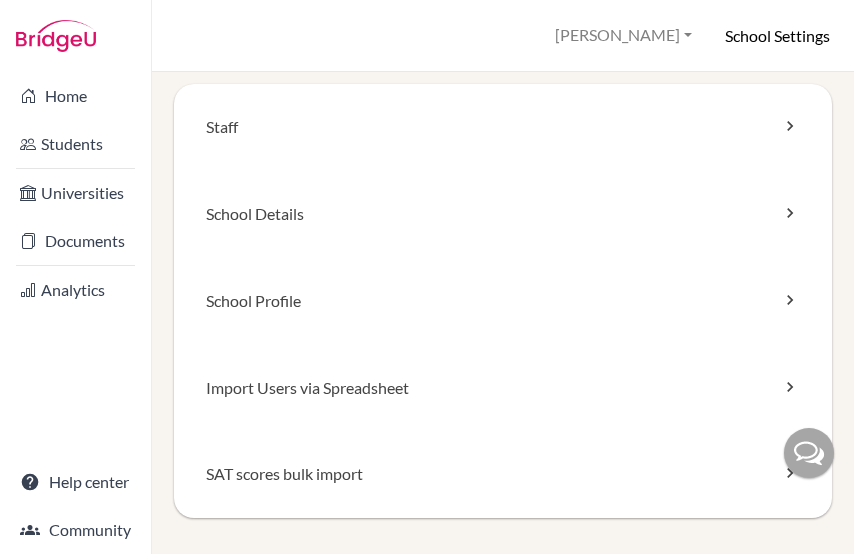 scroll, scrollTop: 0, scrollLeft: 0, axis: both 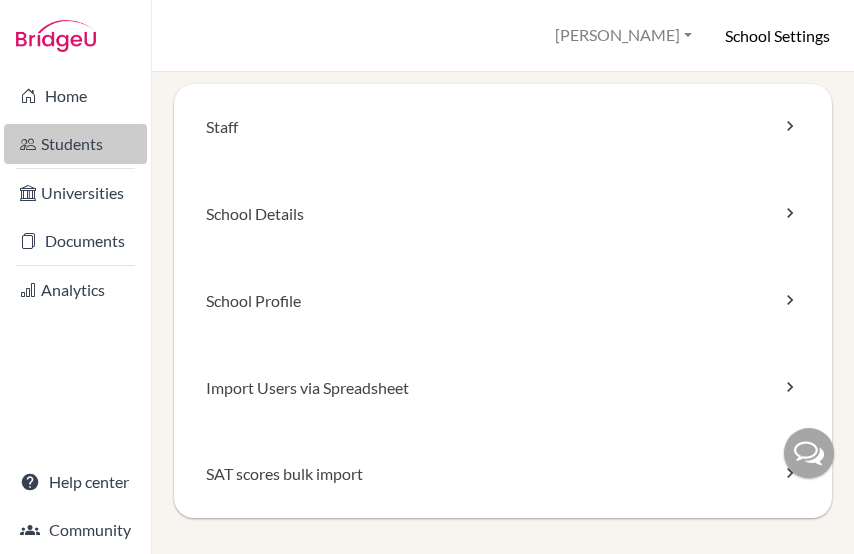 click on "Students" at bounding box center (75, 144) 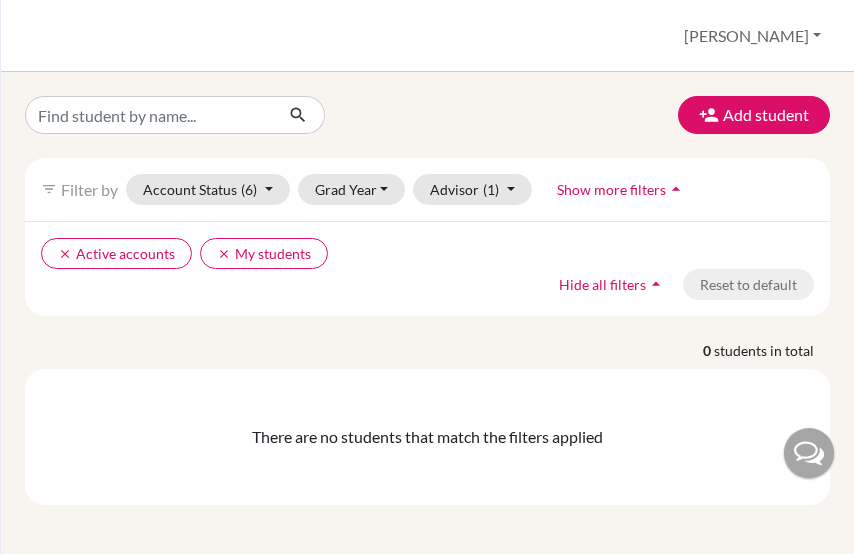 scroll, scrollTop: 0, scrollLeft: 0, axis: both 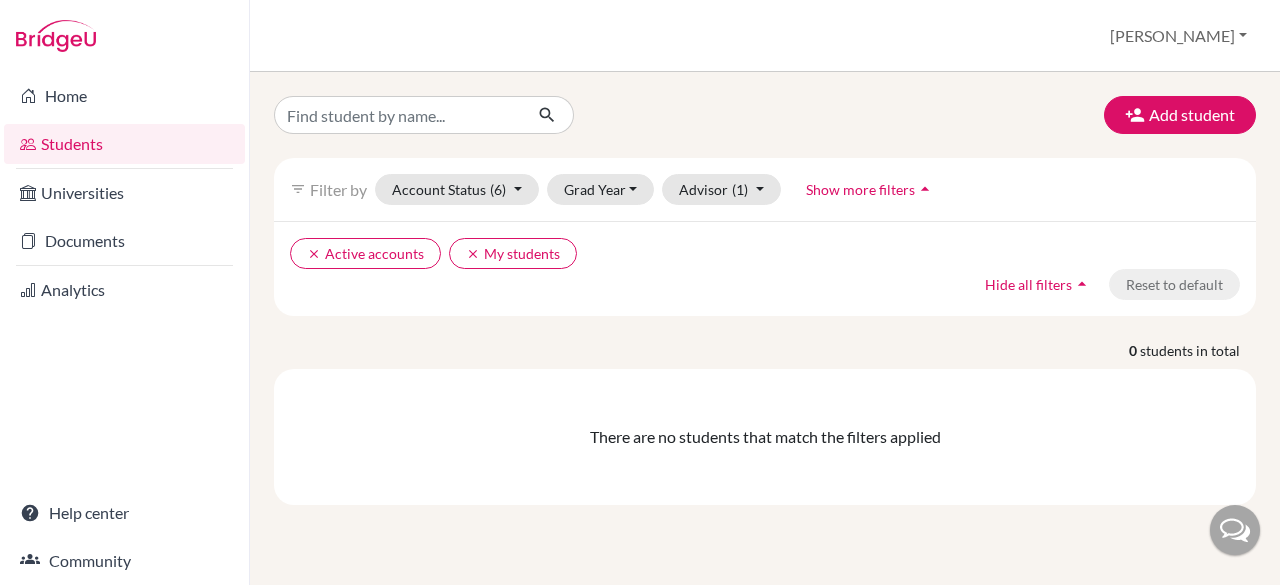 click on "Students" at bounding box center [124, 144] 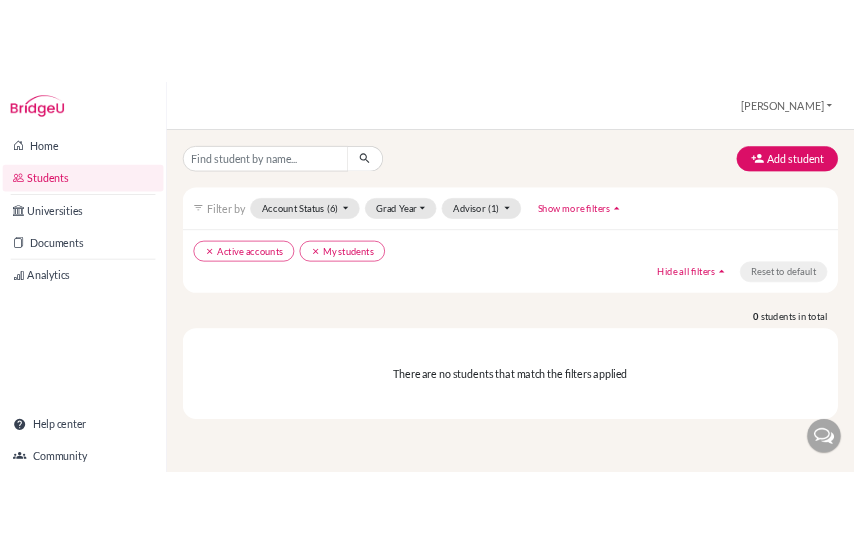 scroll, scrollTop: 0, scrollLeft: 0, axis: both 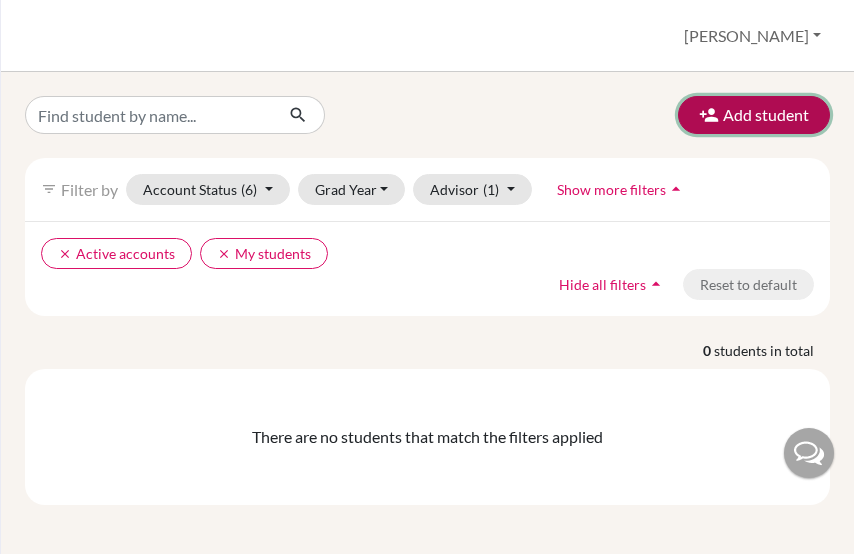 click on "Add student" at bounding box center [754, 115] 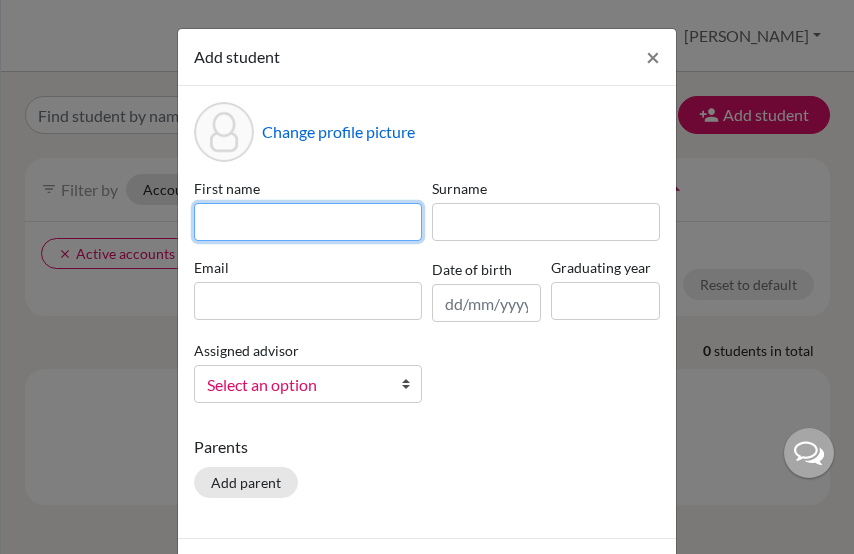 click at bounding box center (308, 222) 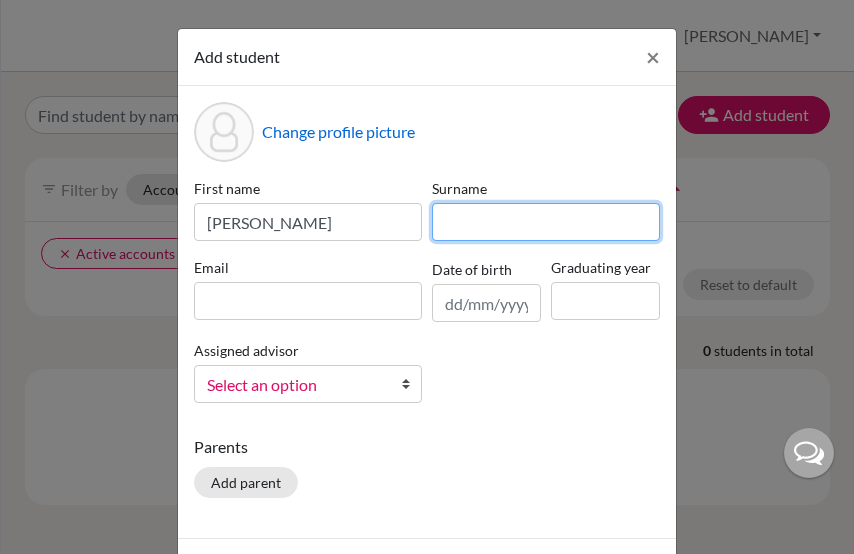 click at bounding box center [546, 222] 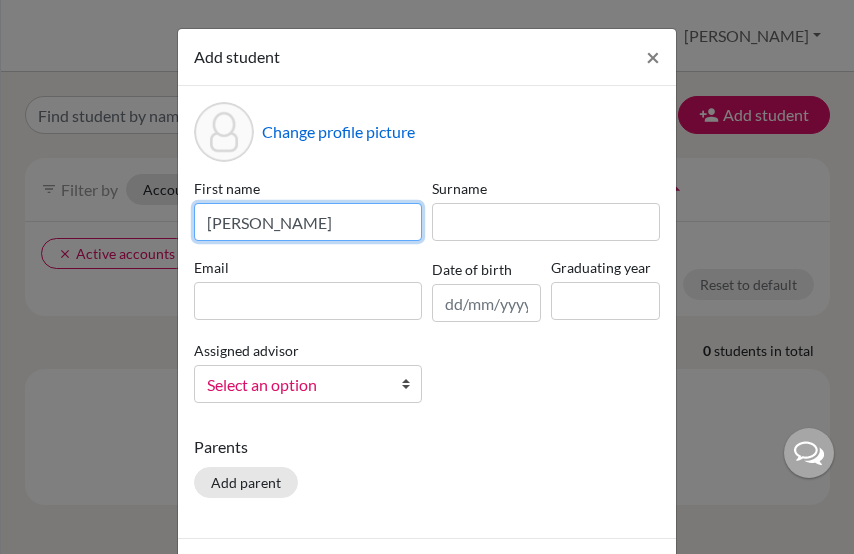 click on "[PERSON_NAME]" at bounding box center [308, 222] 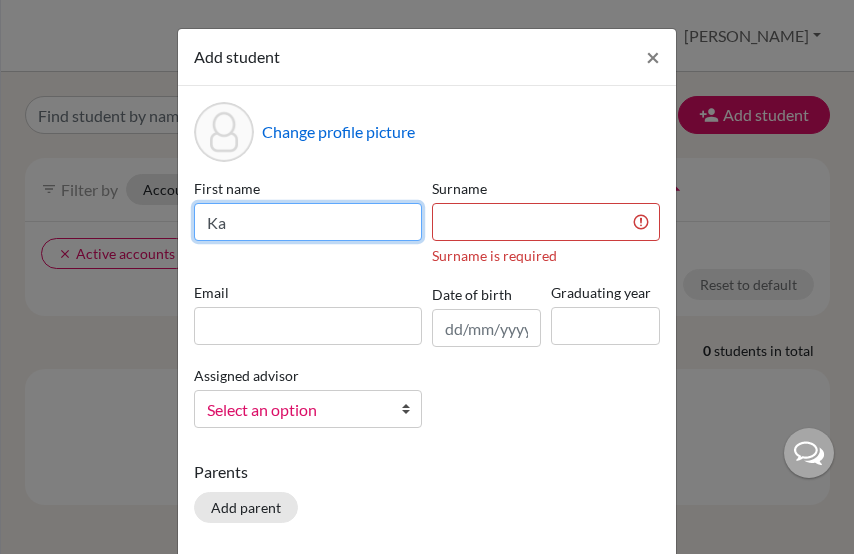type on "K" 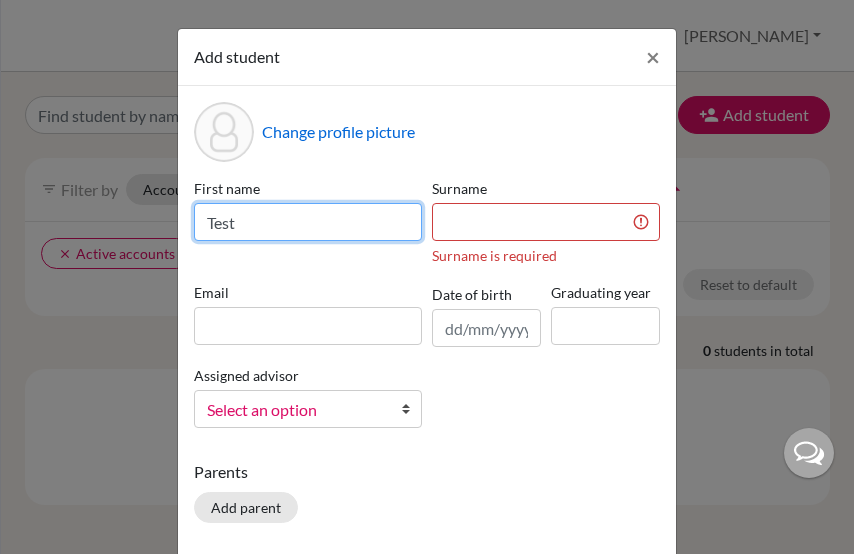 type on "Test" 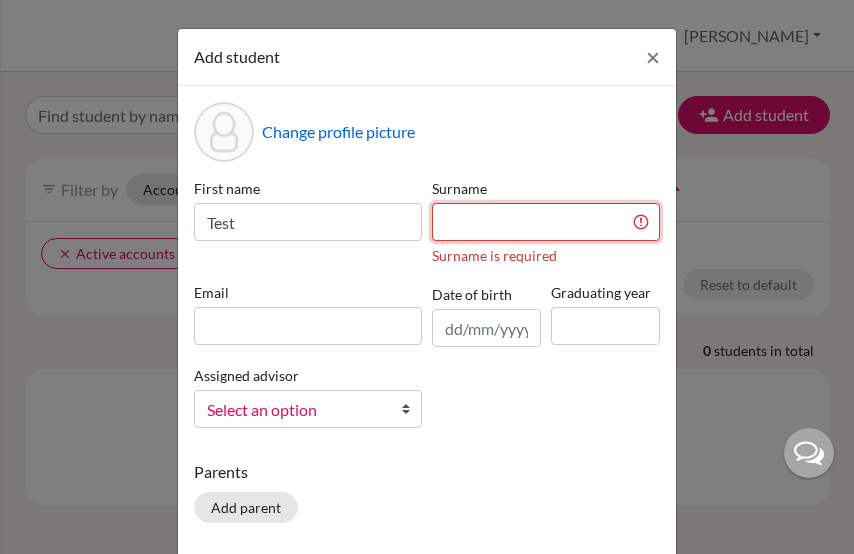 click at bounding box center (546, 222) 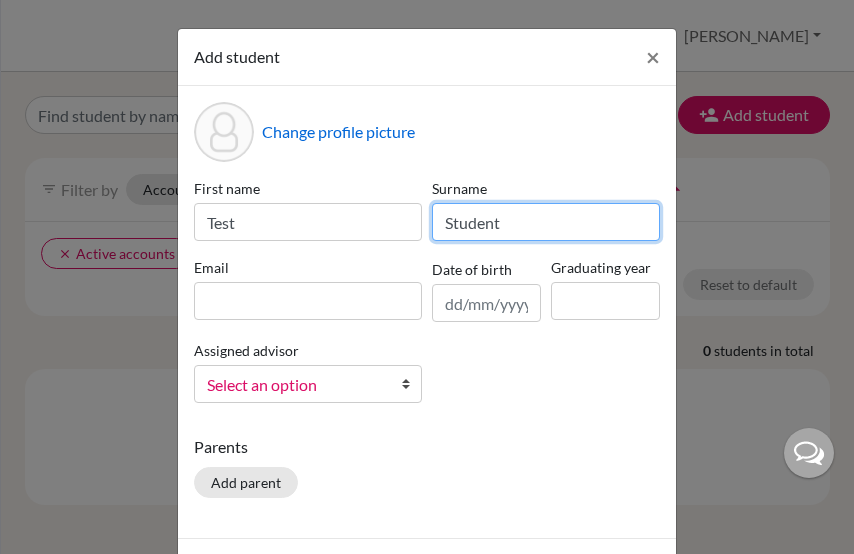 type on "Student" 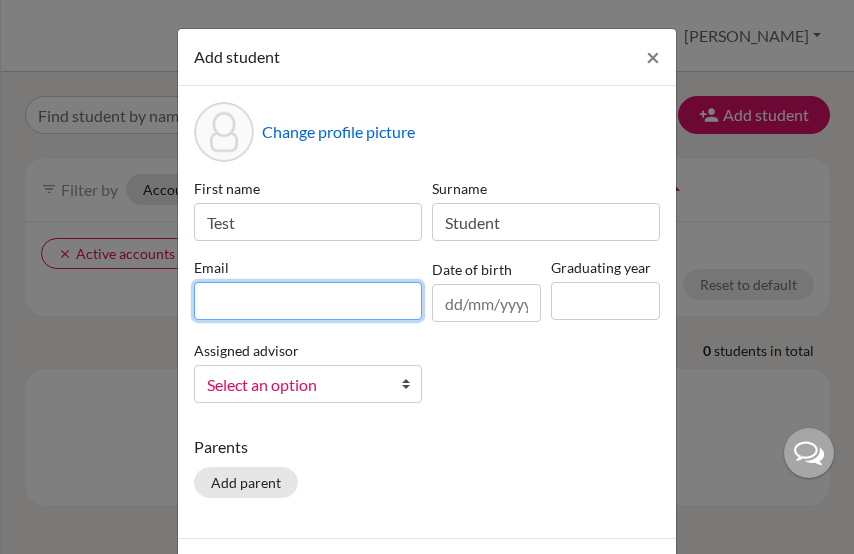 click at bounding box center [308, 301] 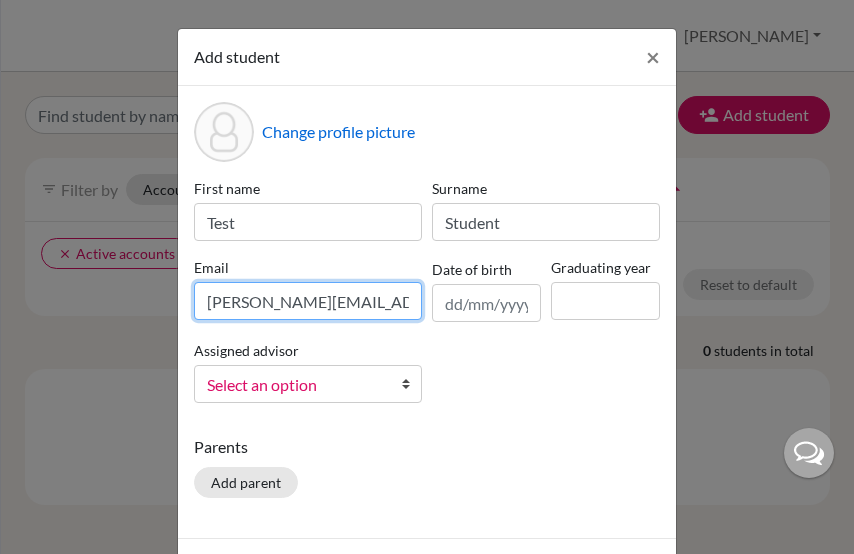 type on "kavya.sreeni01@gmail.com" 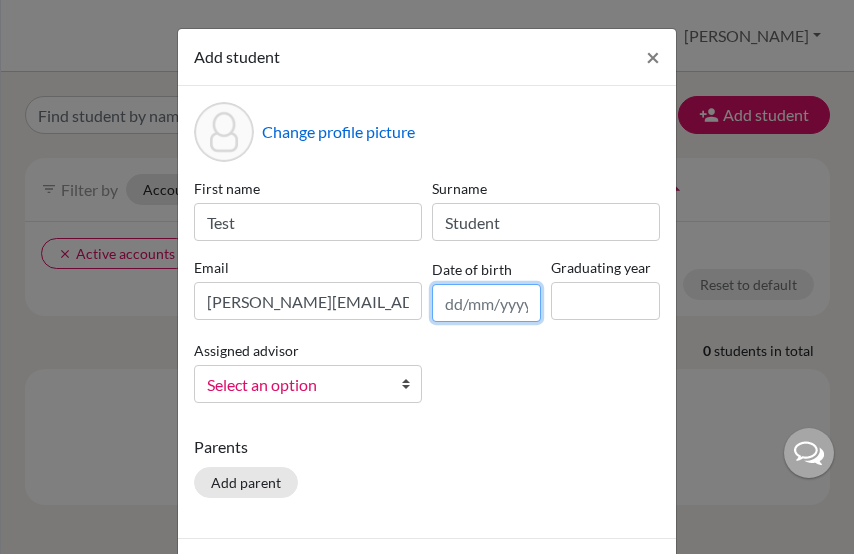 click at bounding box center [486, 303] 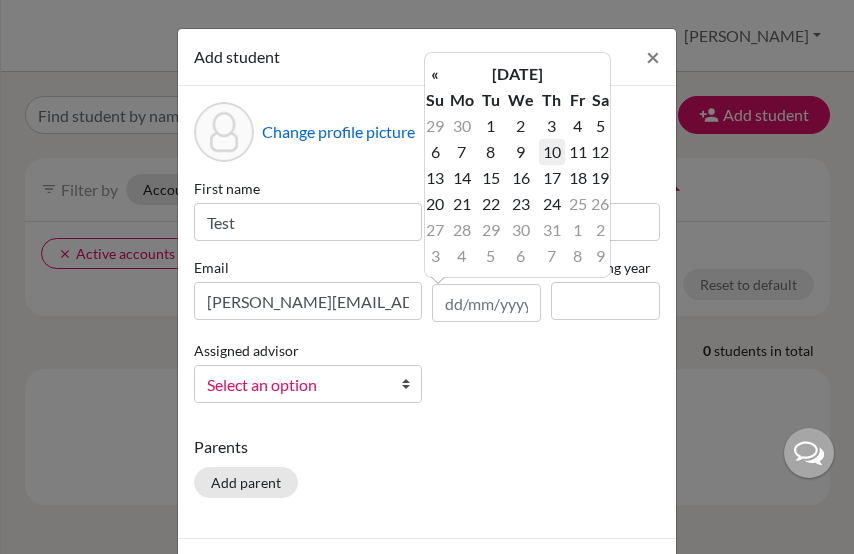 click on "10" at bounding box center (552, 152) 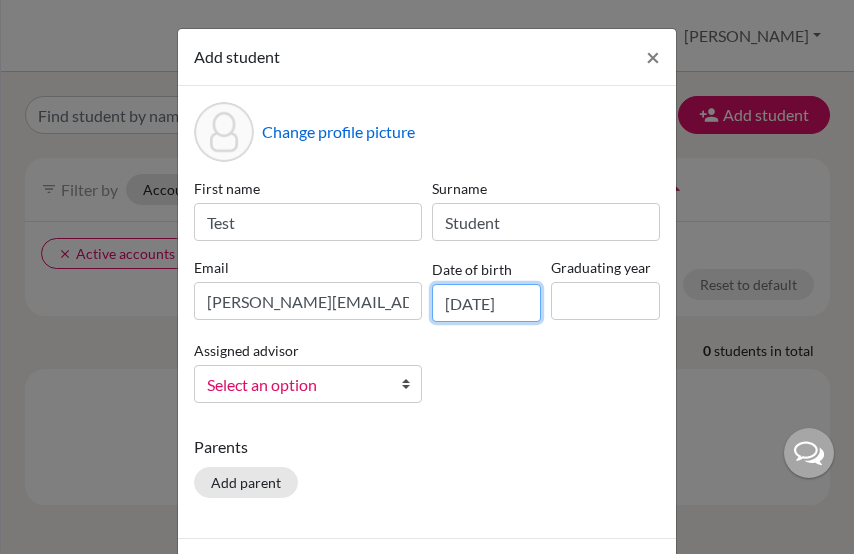 click on "10/07/2025" at bounding box center [486, 303] 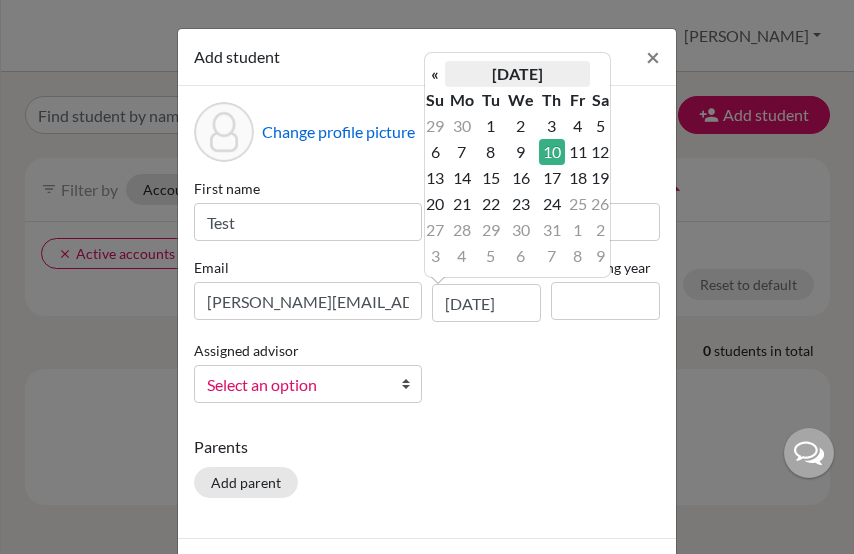 click on "July 2025" at bounding box center (517, 74) 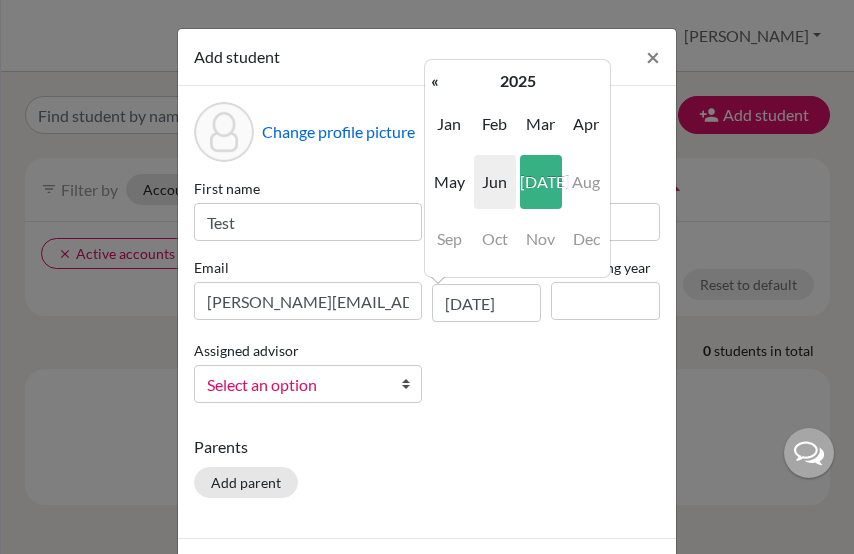 click on "Jun" at bounding box center (495, 182) 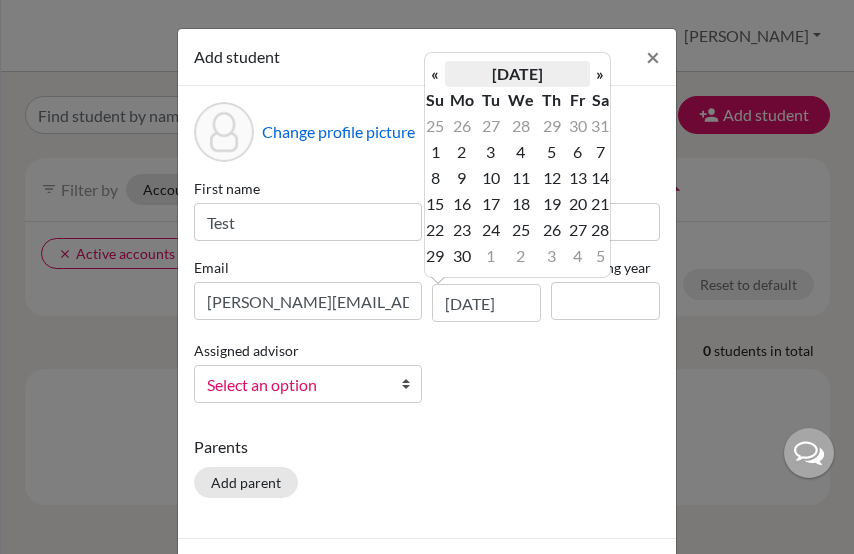click on "June 2025" at bounding box center (517, 74) 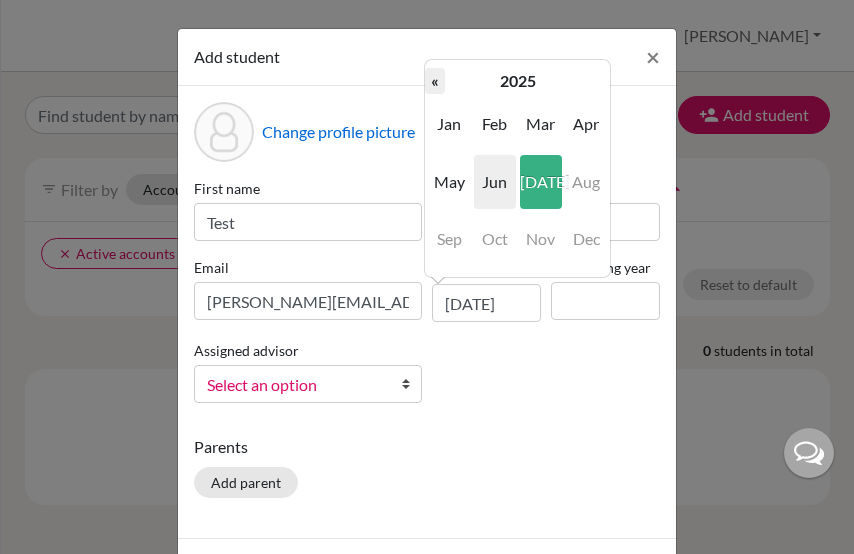 click on "«" at bounding box center (435, 81) 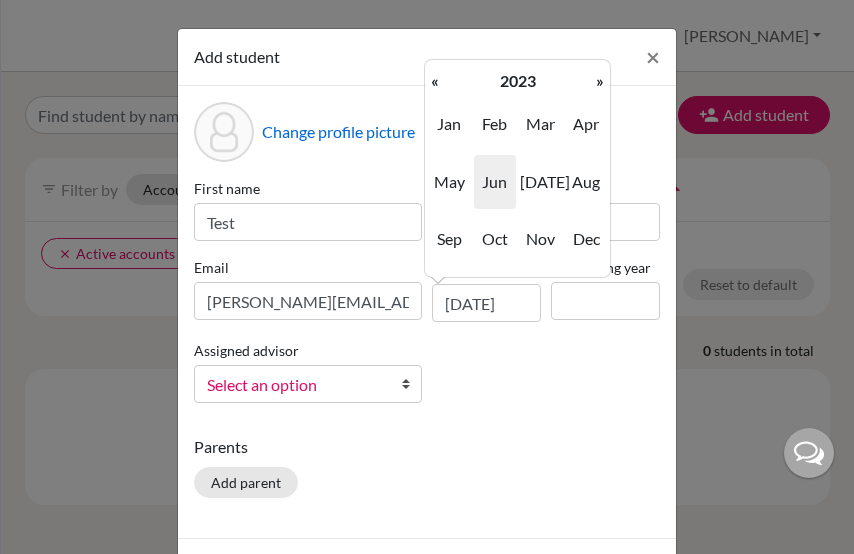 click on "«" at bounding box center [435, 81] 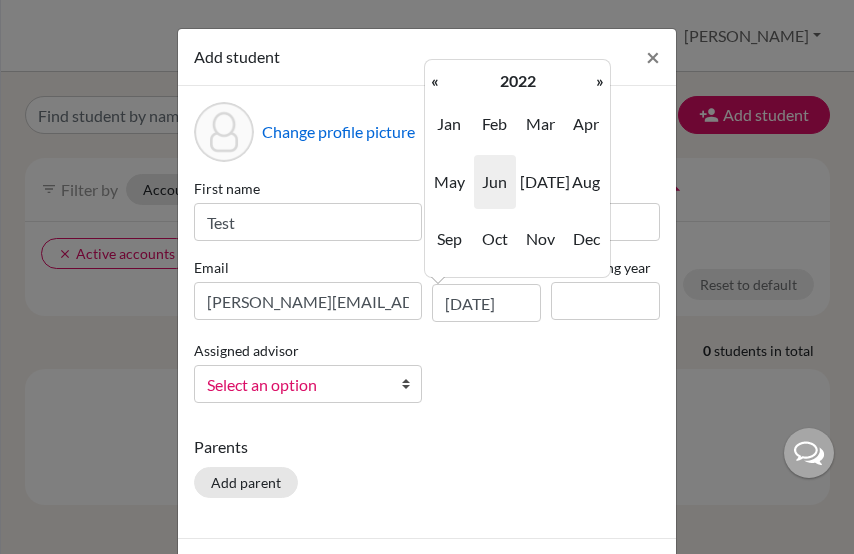 click on "«" at bounding box center [435, 81] 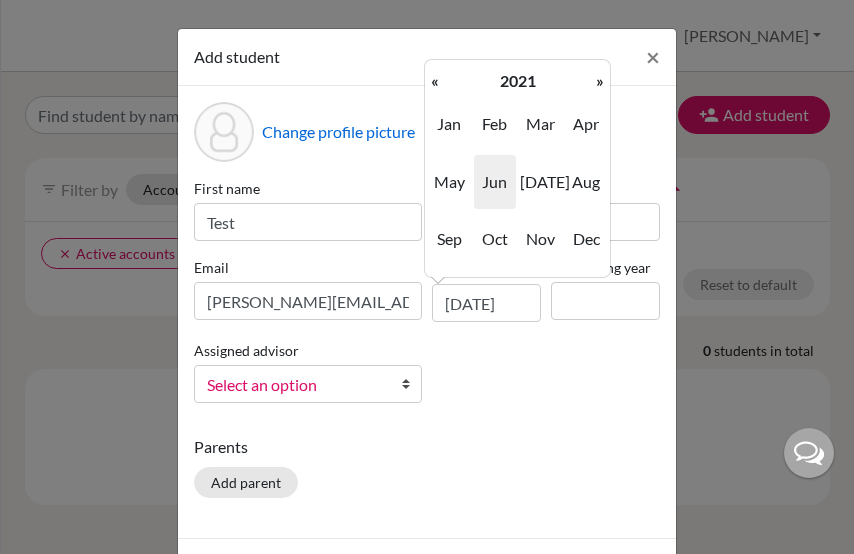 click on "«" at bounding box center (435, 81) 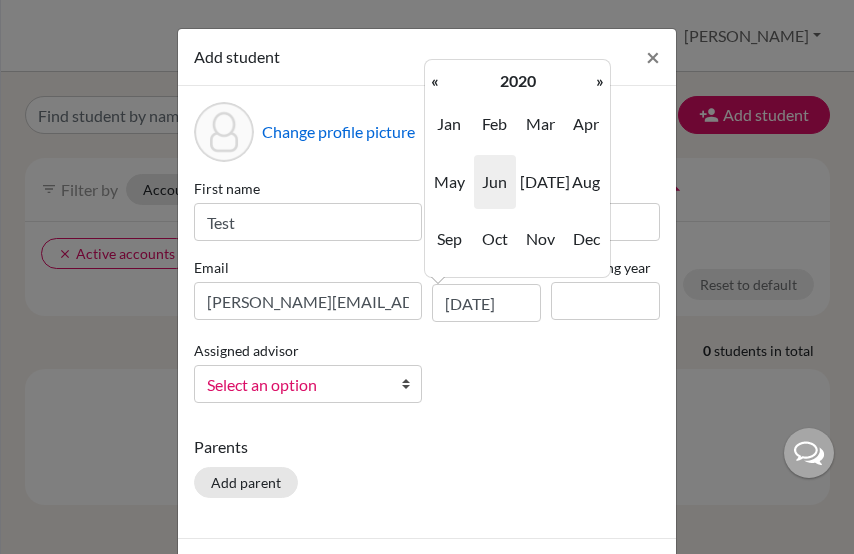 click on "«" at bounding box center [435, 81] 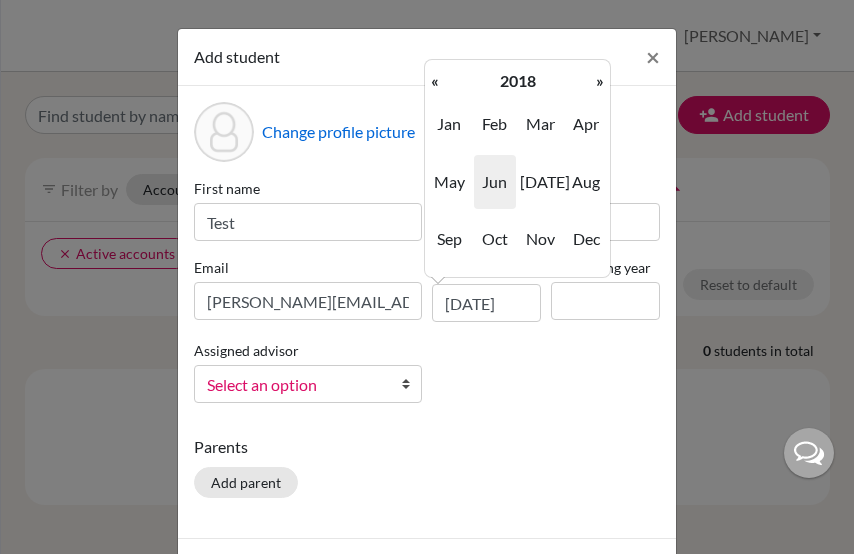 click on "«" at bounding box center (435, 81) 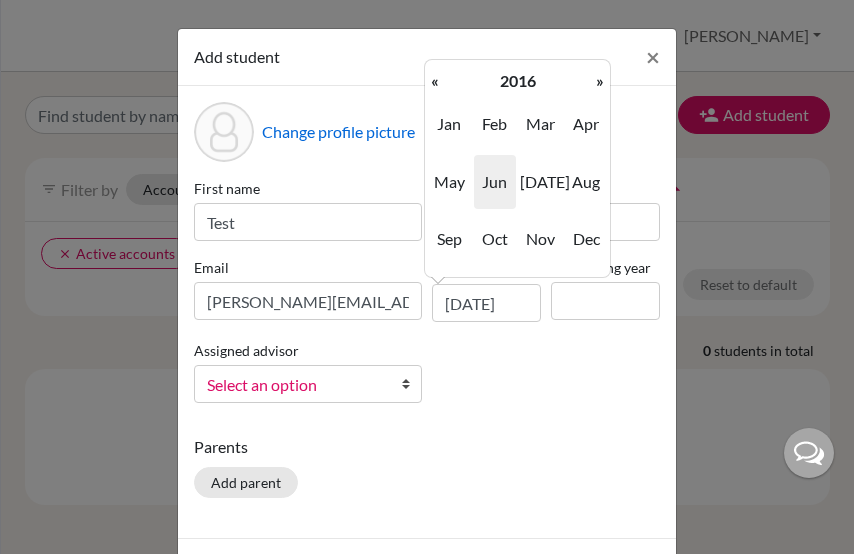 click on "«" at bounding box center [435, 81] 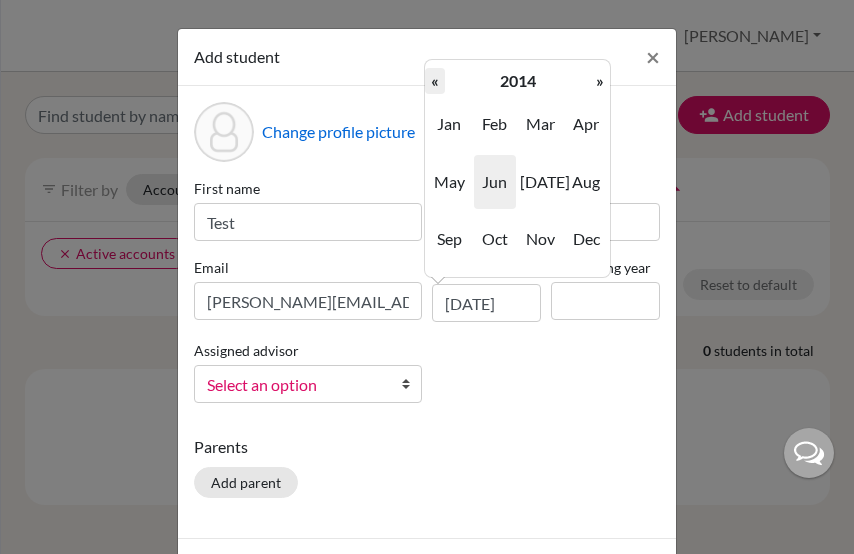 click on "«" at bounding box center (435, 81) 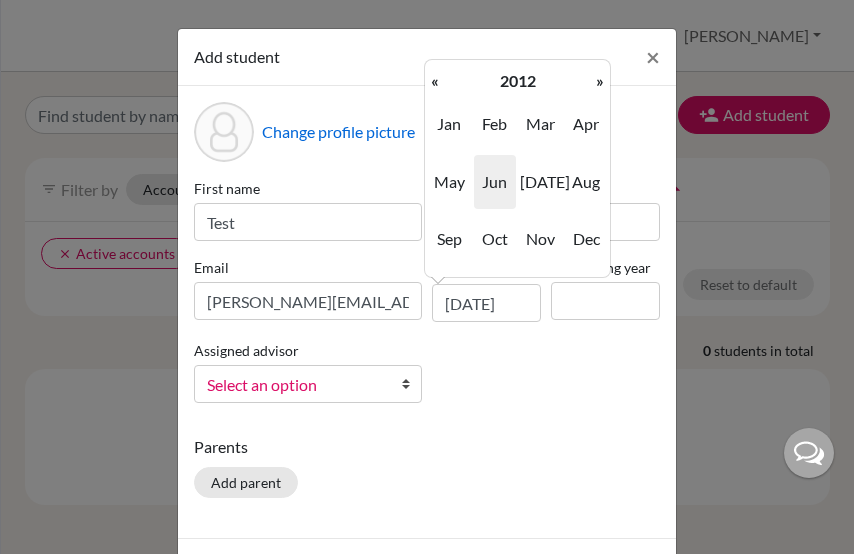 click on "«" at bounding box center [435, 81] 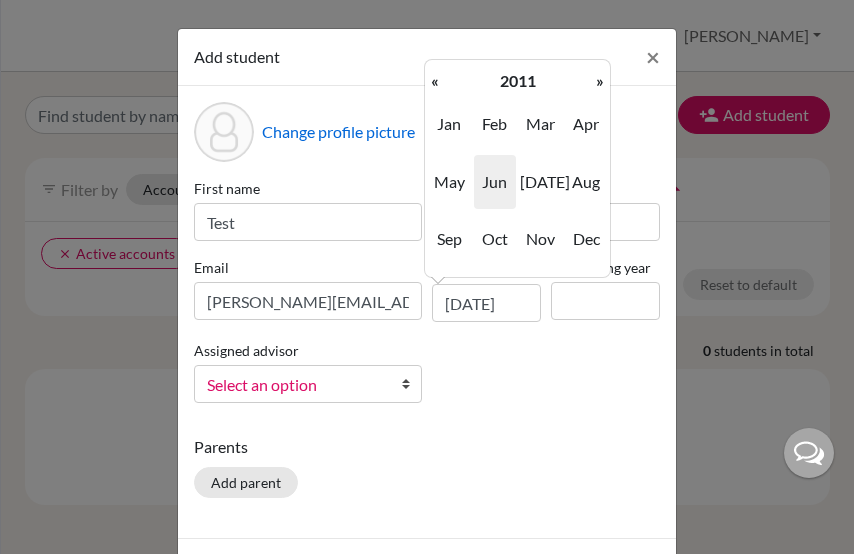 click on "«" at bounding box center [435, 81] 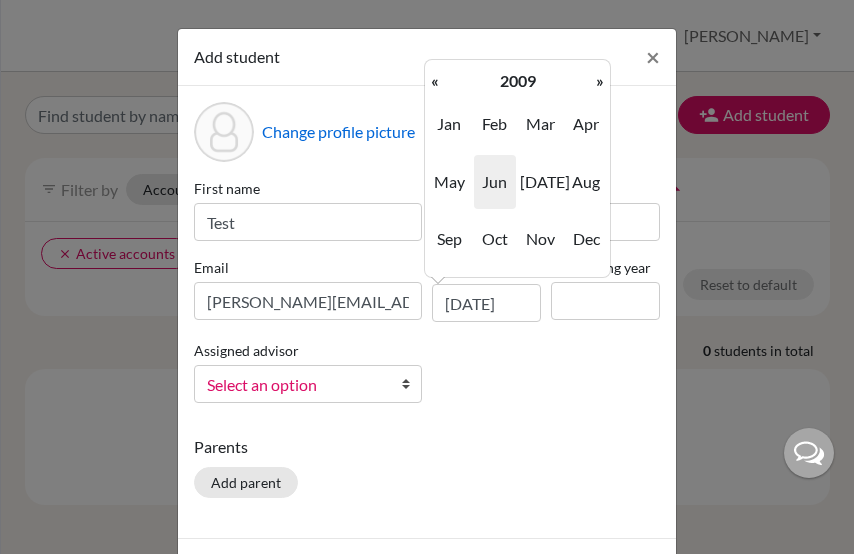 click on "«" at bounding box center (435, 81) 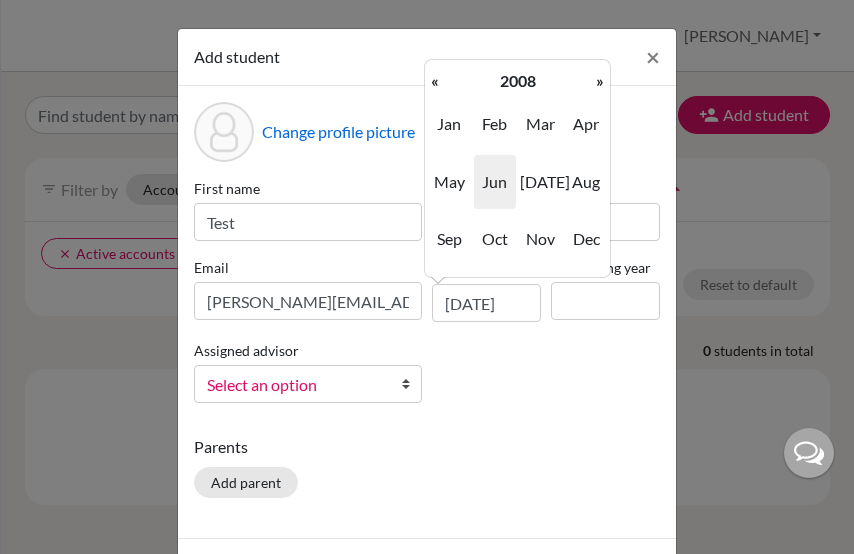 click on "«" at bounding box center [435, 81] 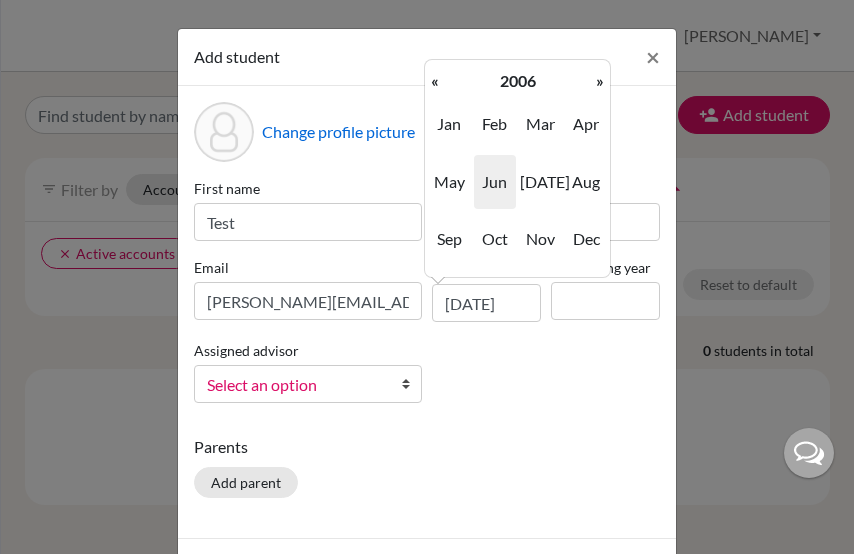 click on "«" at bounding box center (435, 81) 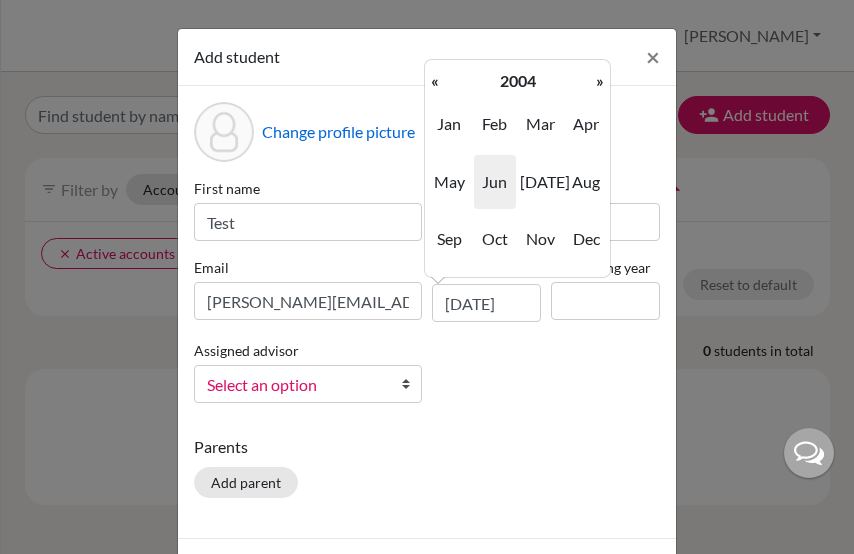 click on "«" at bounding box center (435, 81) 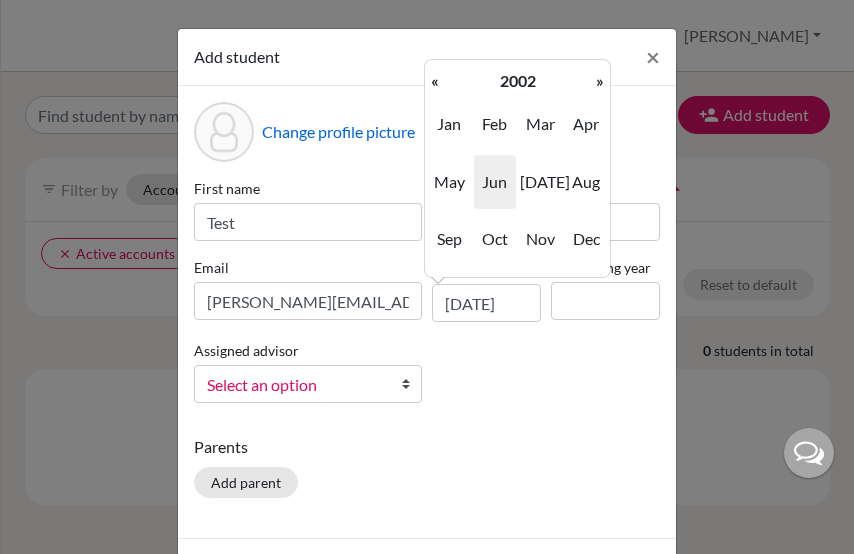 click on "«" at bounding box center [435, 81] 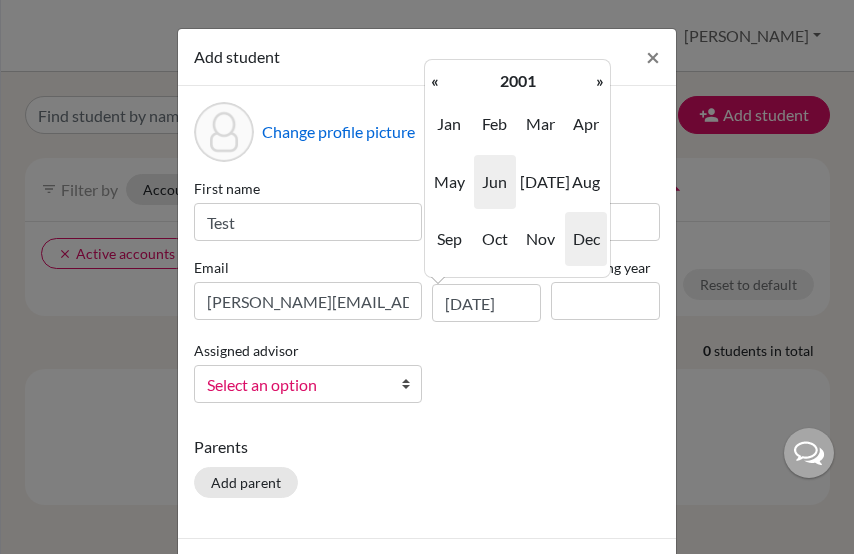 click on "Dec" at bounding box center [586, 239] 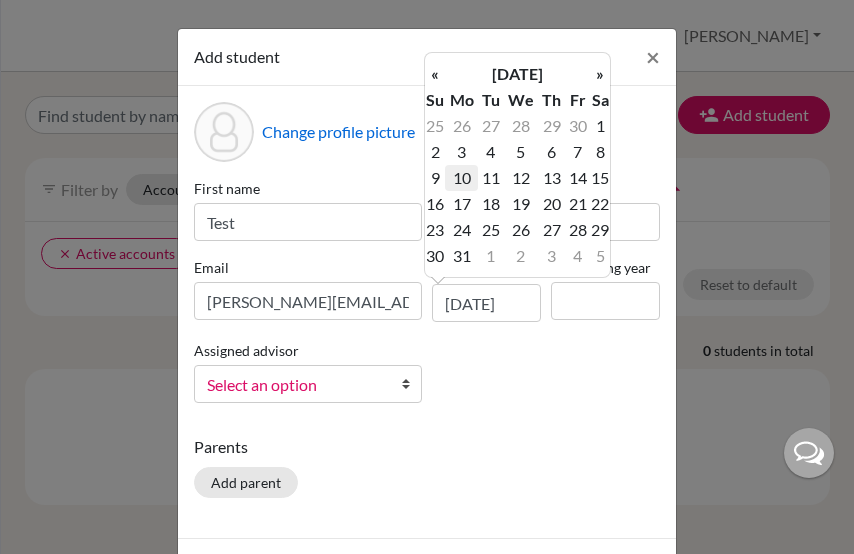 click on "10" at bounding box center (461, 178) 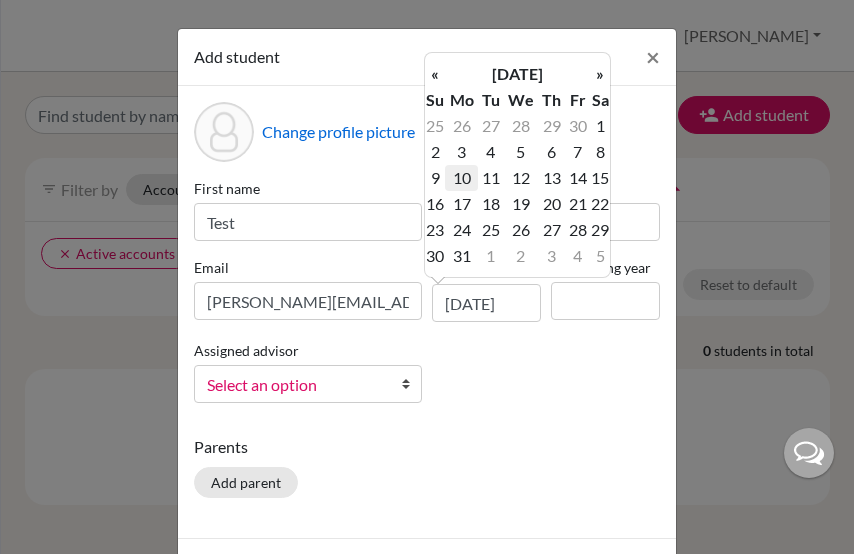 type on "10/12/2001" 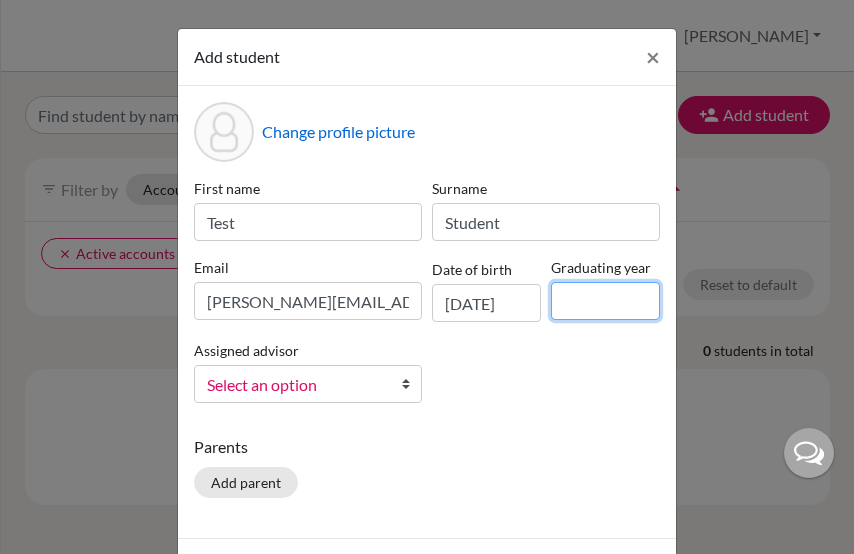 click at bounding box center (605, 301) 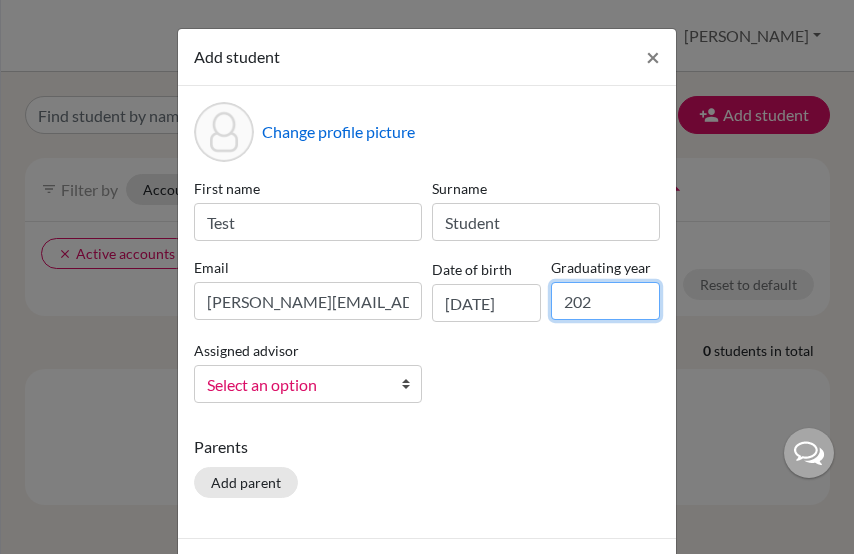 click on "202" at bounding box center [605, 301] 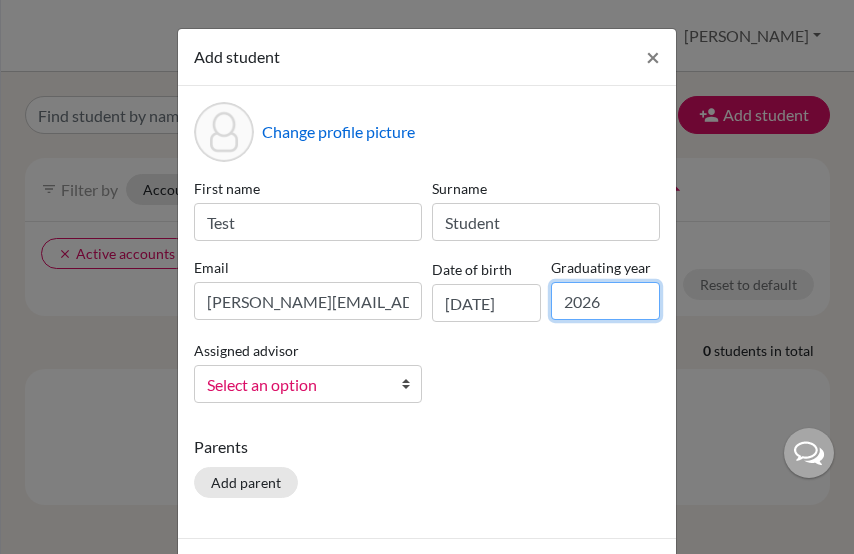type on "2026" 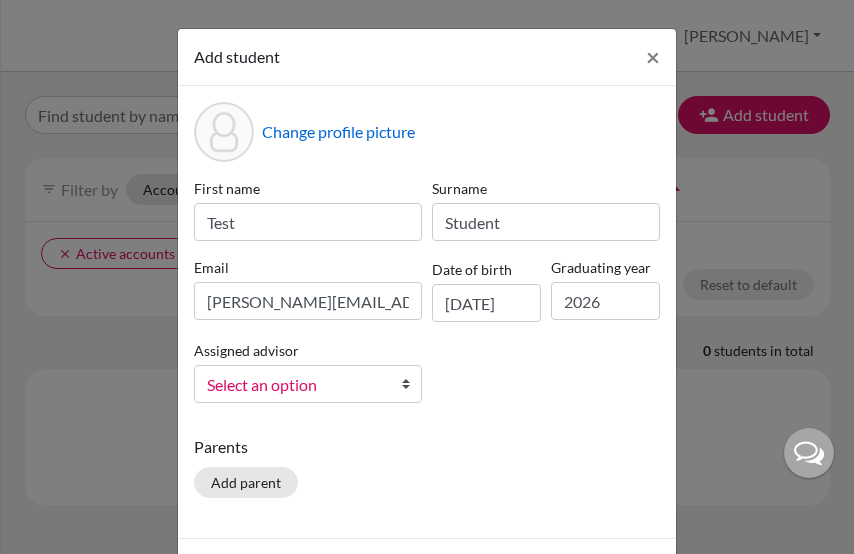 click on "Select an option" at bounding box center (308, 384) 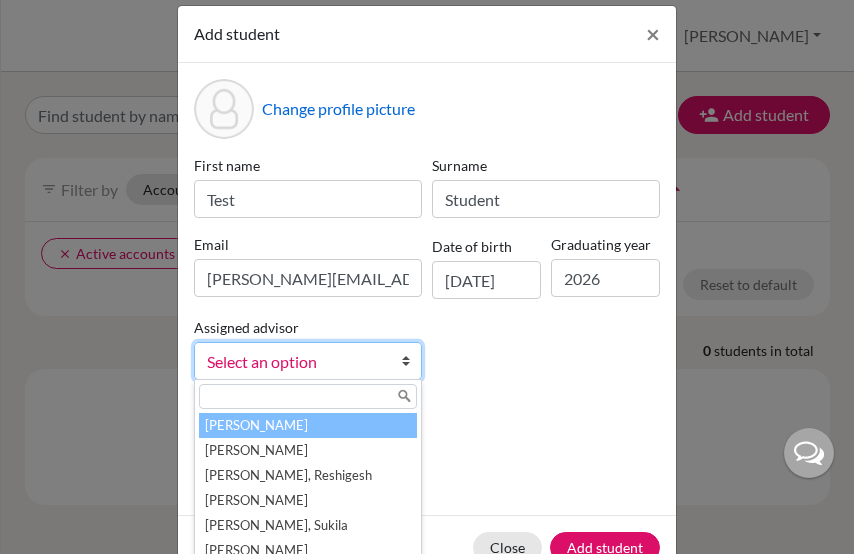 scroll, scrollTop: 74, scrollLeft: 0, axis: vertical 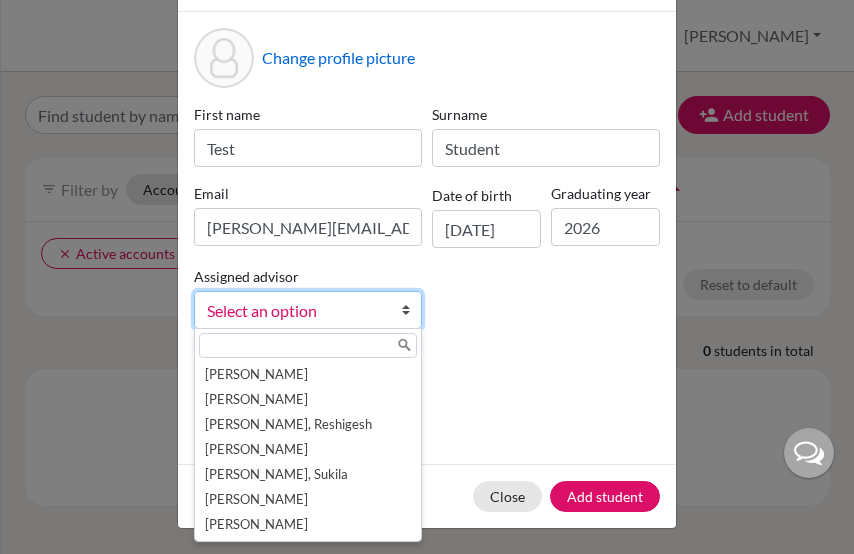 click on "Parents" at bounding box center (427, 373) 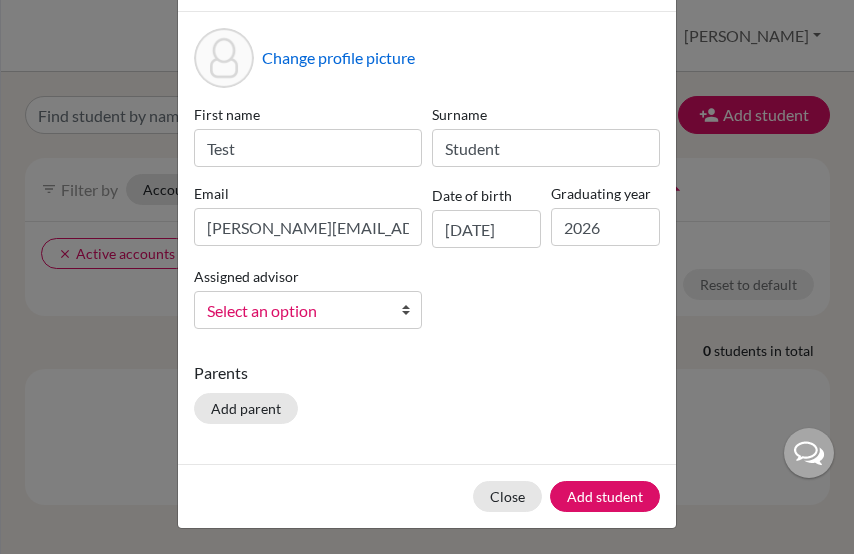 click on "Select an option" at bounding box center [295, 311] 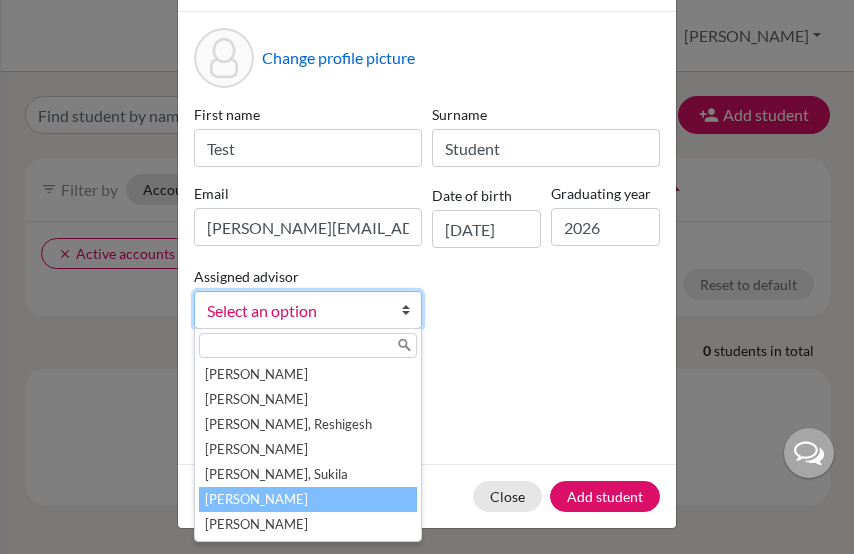 click on "Sreenivasan, Kavya" at bounding box center [308, 499] 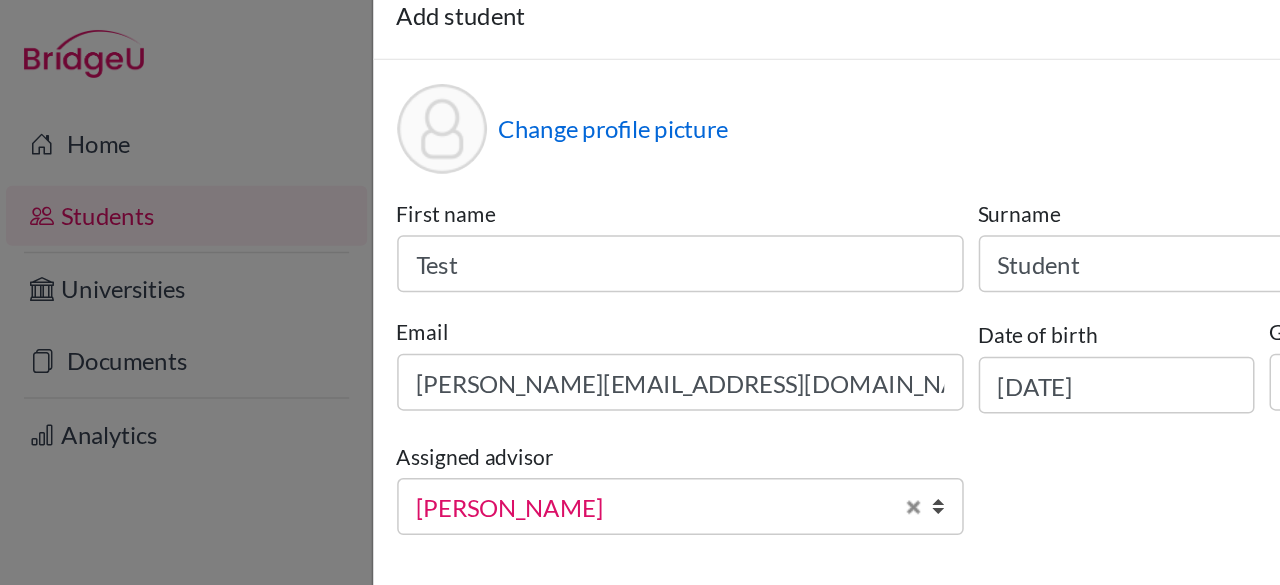 scroll, scrollTop: 43, scrollLeft: 0, axis: vertical 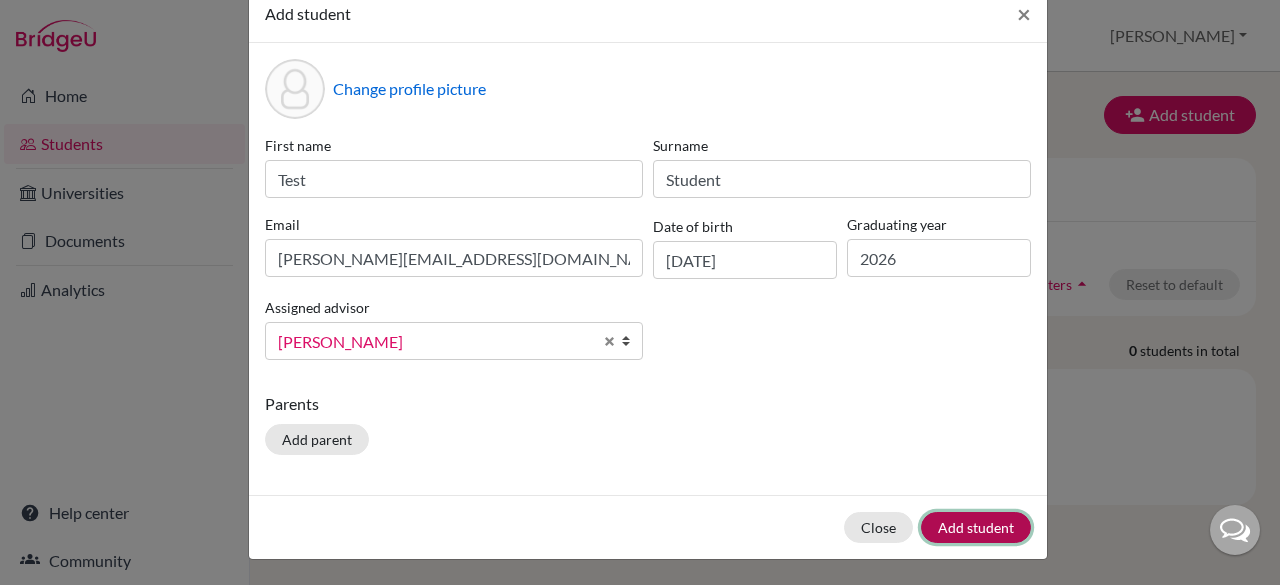 click on "Add student" at bounding box center [976, 527] 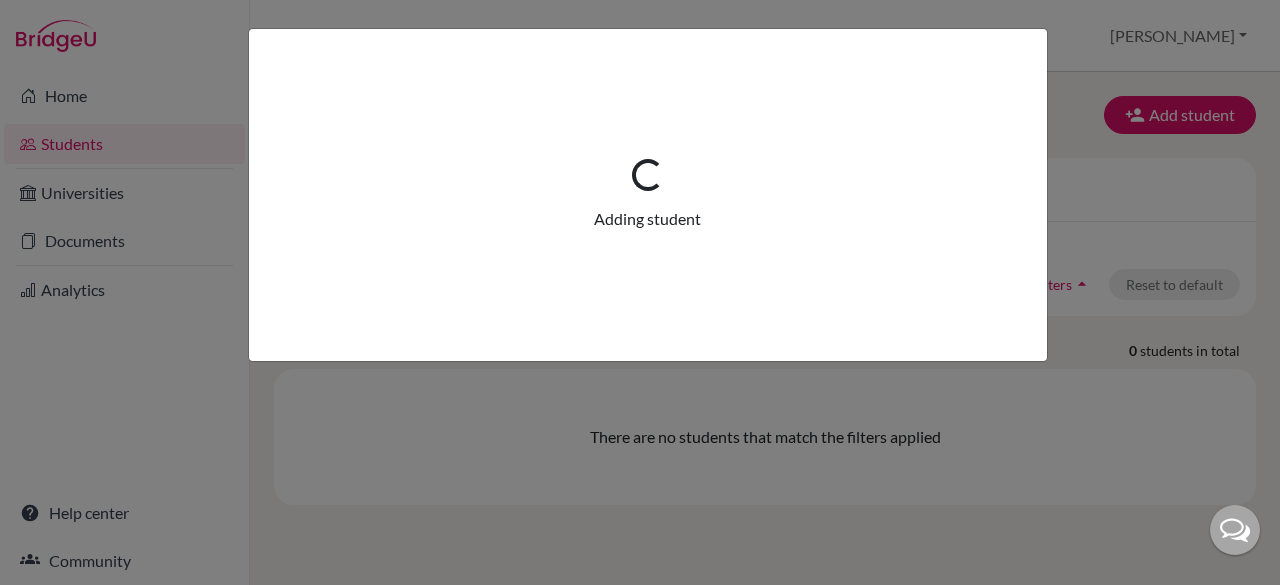scroll, scrollTop: 0, scrollLeft: 0, axis: both 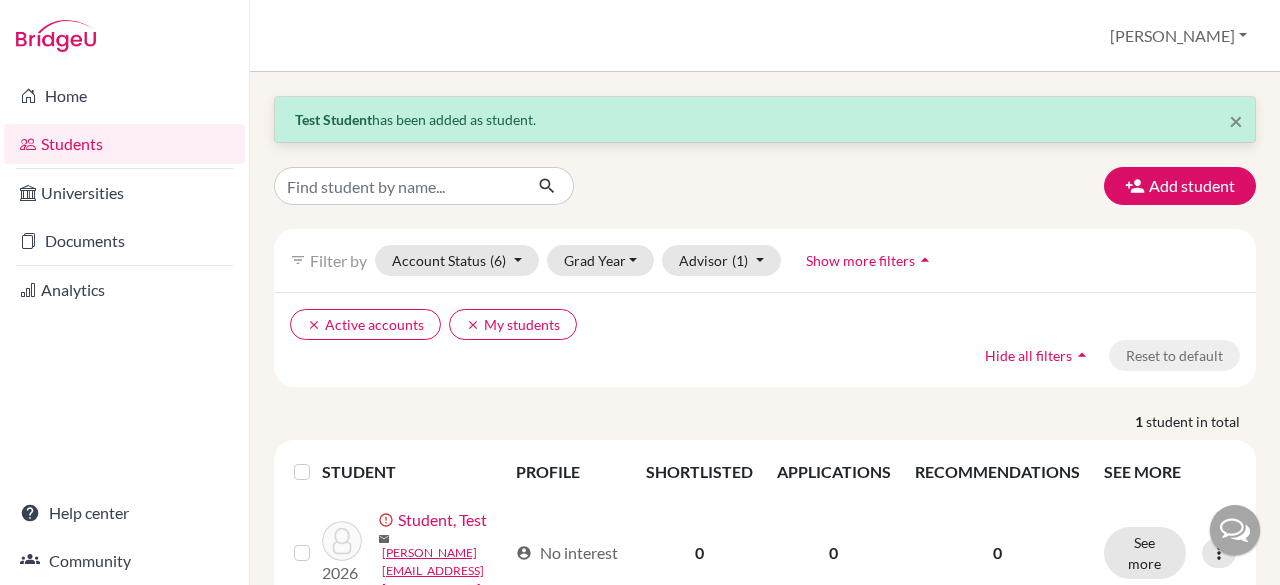 click on "× Test  Student  has been added as student. Add student filter_list Filter by Account Status (6) Active accounts done Archived accounts Registered Unregistered Grad Year 2025 2024 Advisor (1) My students done Without advisor Cheke, Chaitanya Christopher, Nithya Ganesh, Reshigesh Pandian, Rajalakshmi Sivakumar, Sukila Vasudevan, Rajesh  Show more filters arrow_drop_up clear Active accounts clear My students Hide all filters arrow_drop_up Reset to default 1  student in total STUDENT PROFILE SHORTLISTED APPLICATIONS RECOMMENDATIONS SEE MORE 2026 error_outline Student, Test  mail kavya.sreeni01@gmail.com account_circle No interest 0 0 0 See more Edit student Send Message Resend invite email" at bounding box center [765, 357] 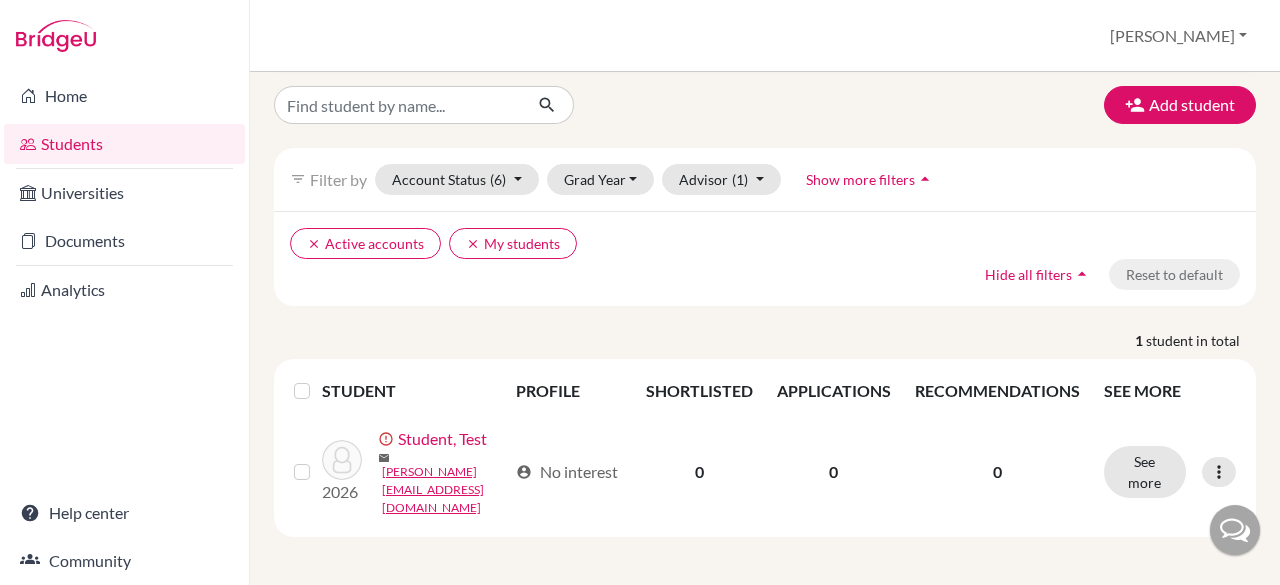 scroll, scrollTop: 0, scrollLeft: 0, axis: both 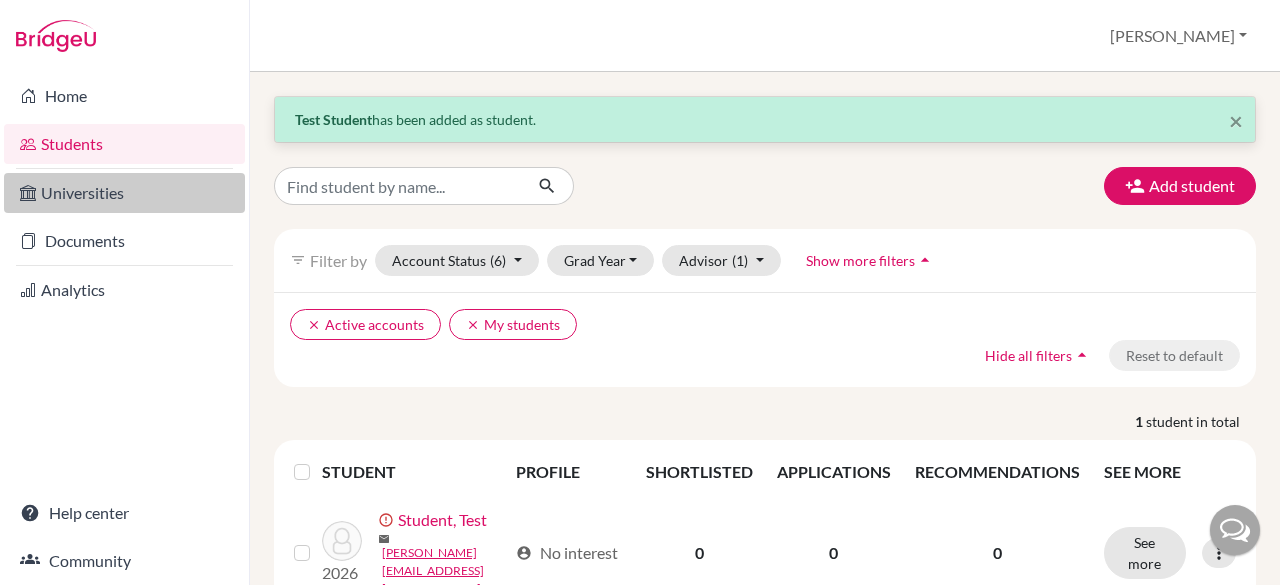 click on "Universities" at bounding box center [124, 193] 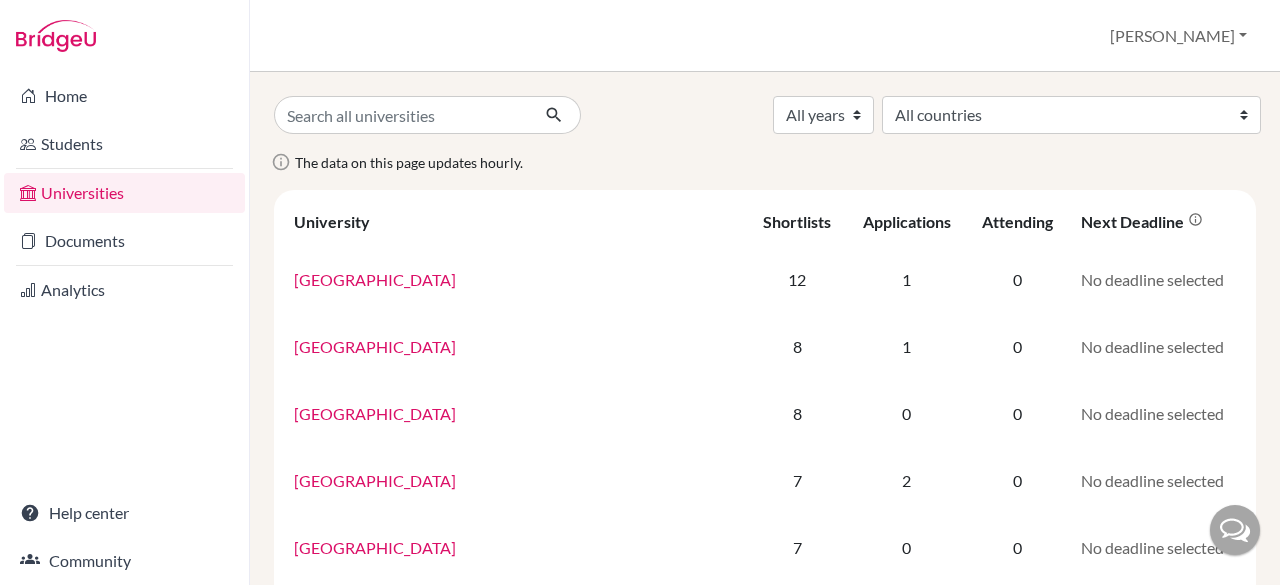 scroll, scrollTop: 0, scrollLeft: 0, axis: both 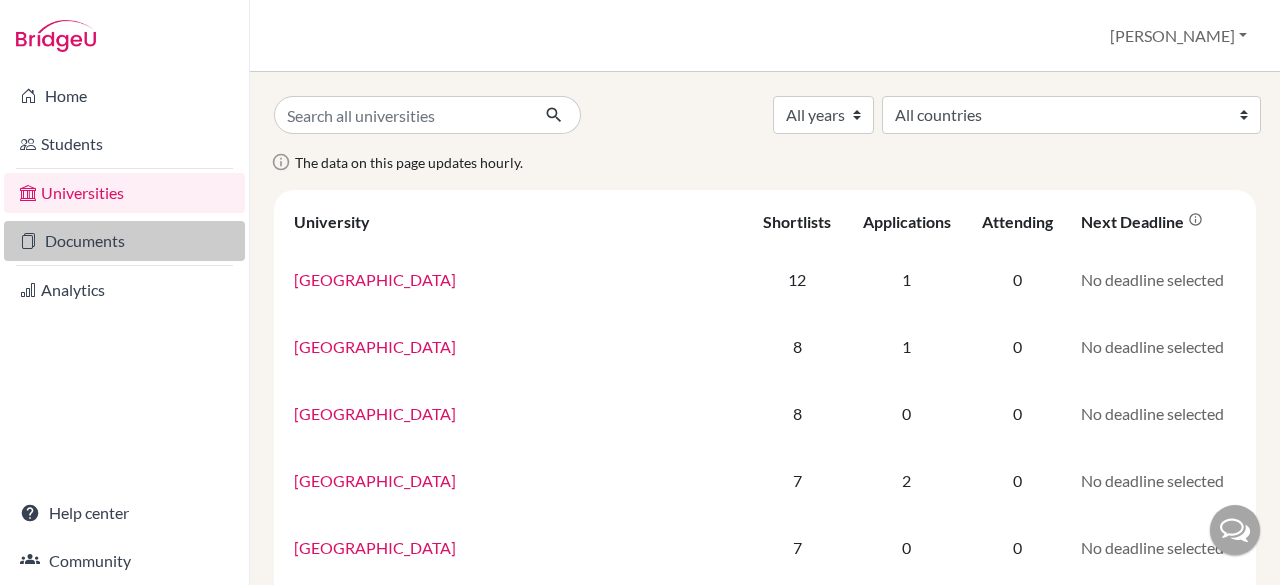 click on "Documents" at bounding box center [124, 241] 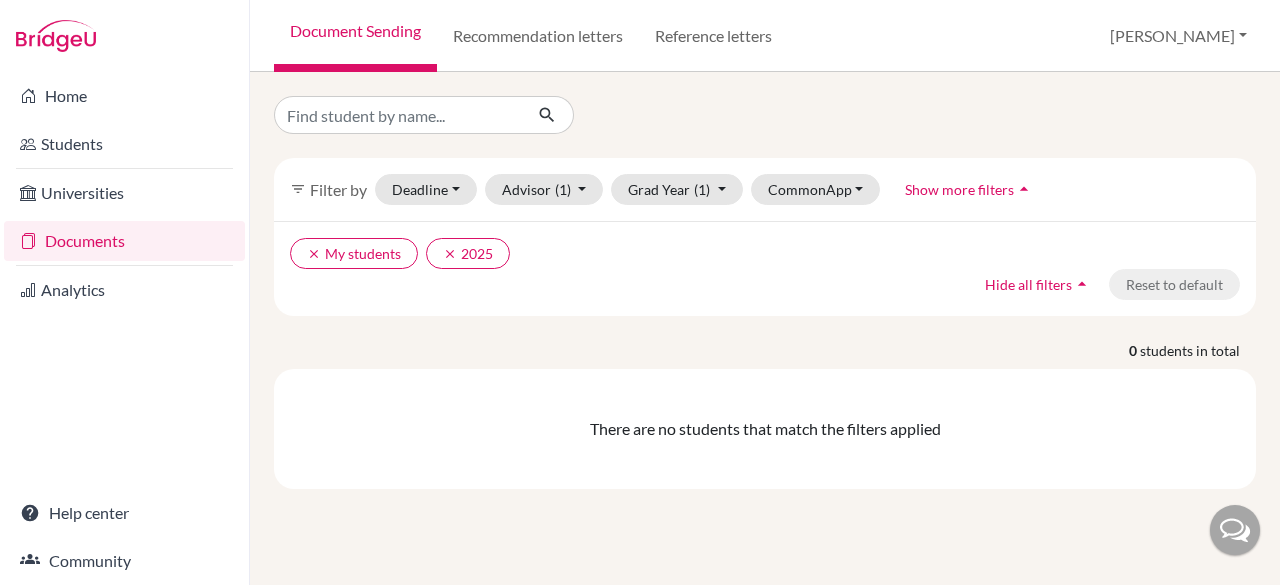 scroll, scrollTop: 0, scrollLeft: 0, axis: both 